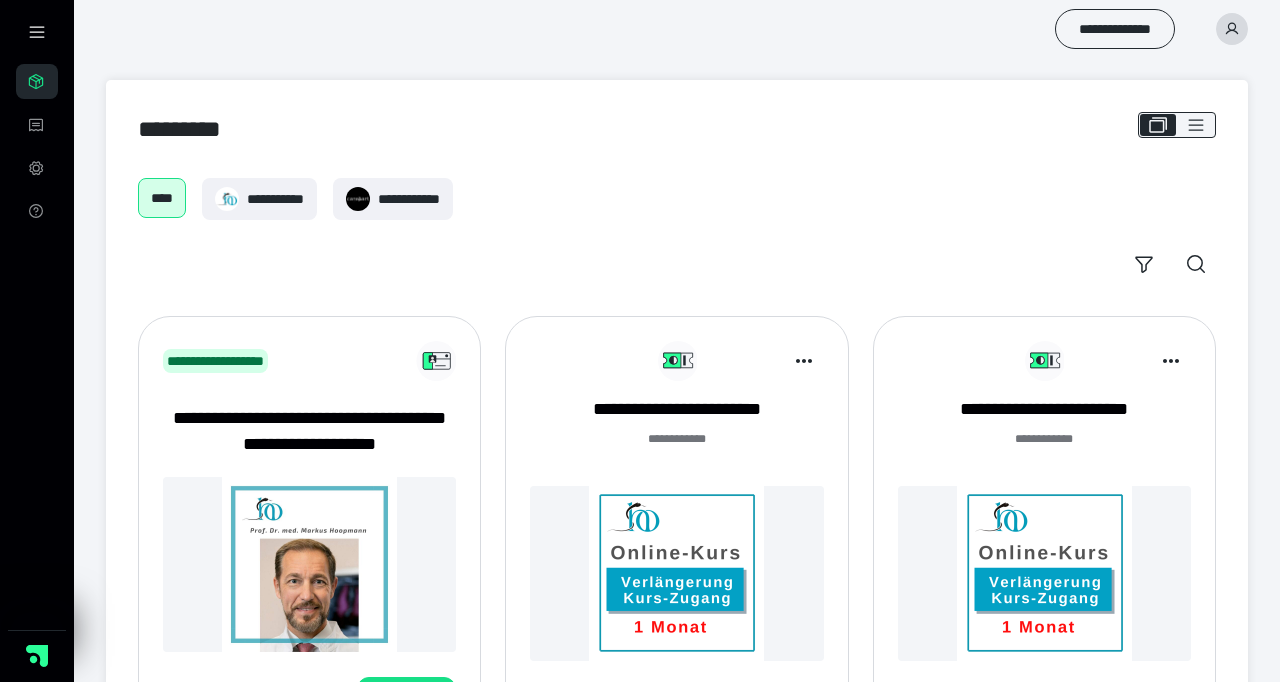 scroll, scrollTop: 0, scrollLeft: 0, axis: both 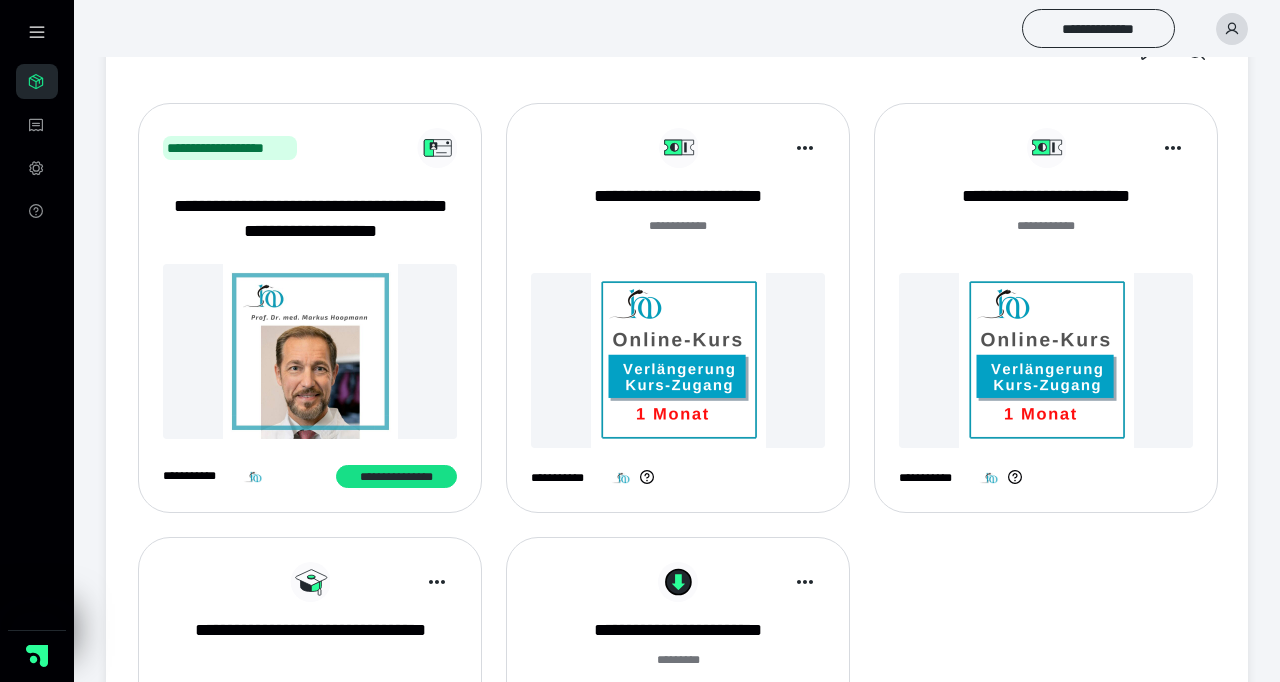 click at bounding box center (310, 351) 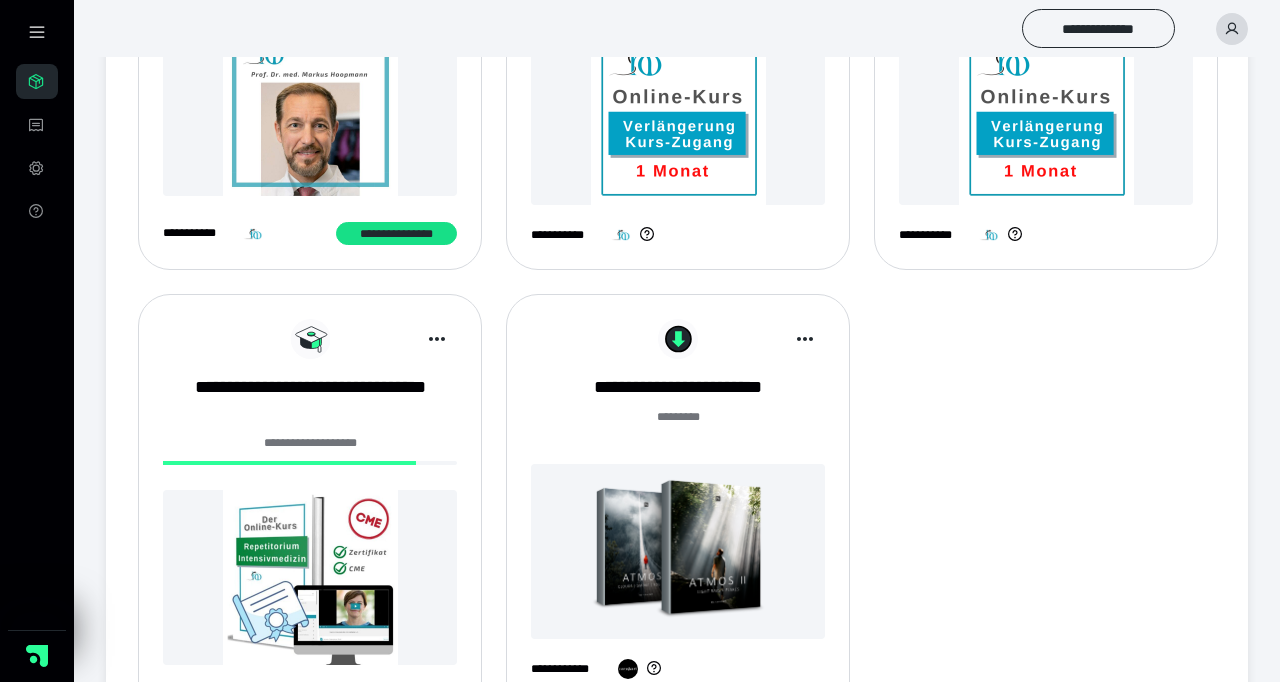 scroll, scrollTop: 462, scrollLeft: 0, axis: vertical 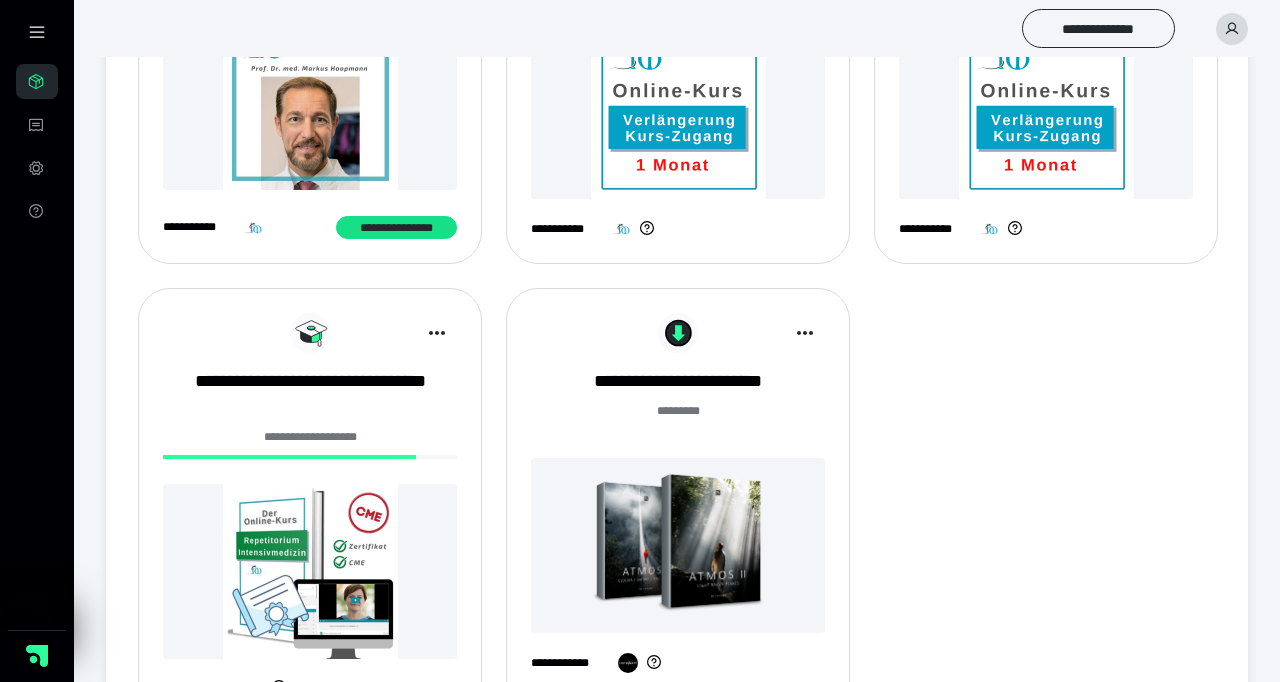 click on "**********" at bounding box center (396, 227) 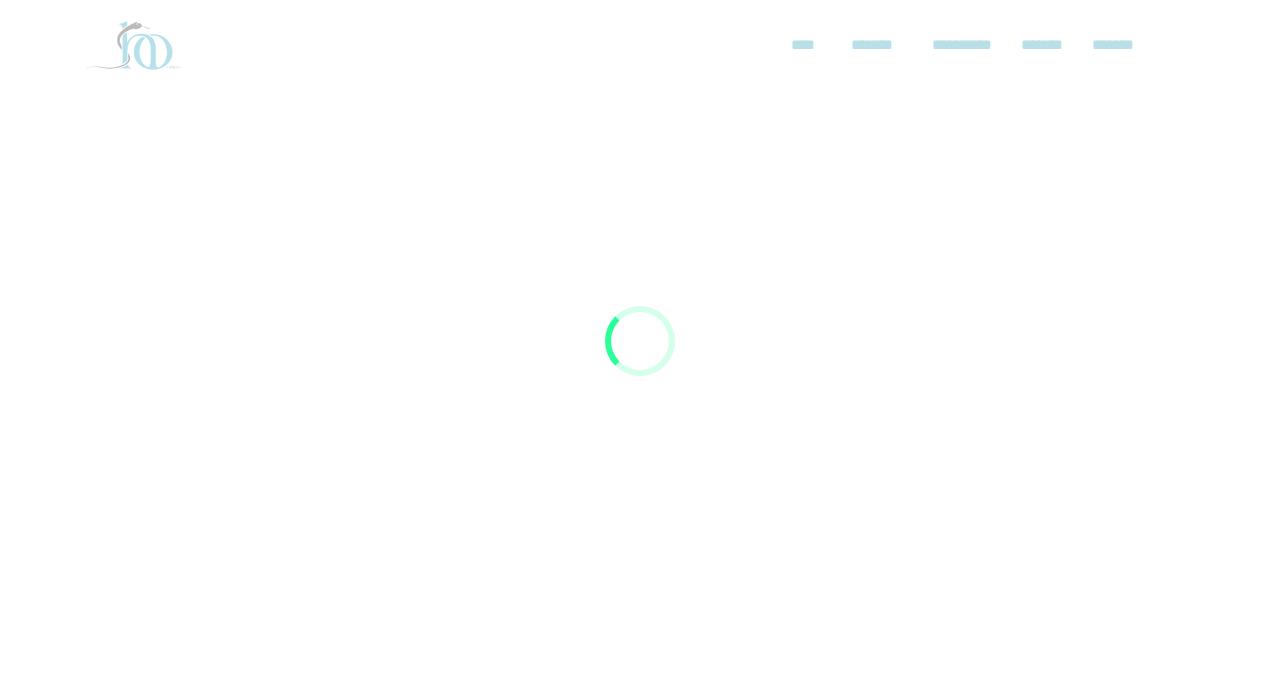 scroll, scrollTop: 0, scrollLeft: 0, axis: both 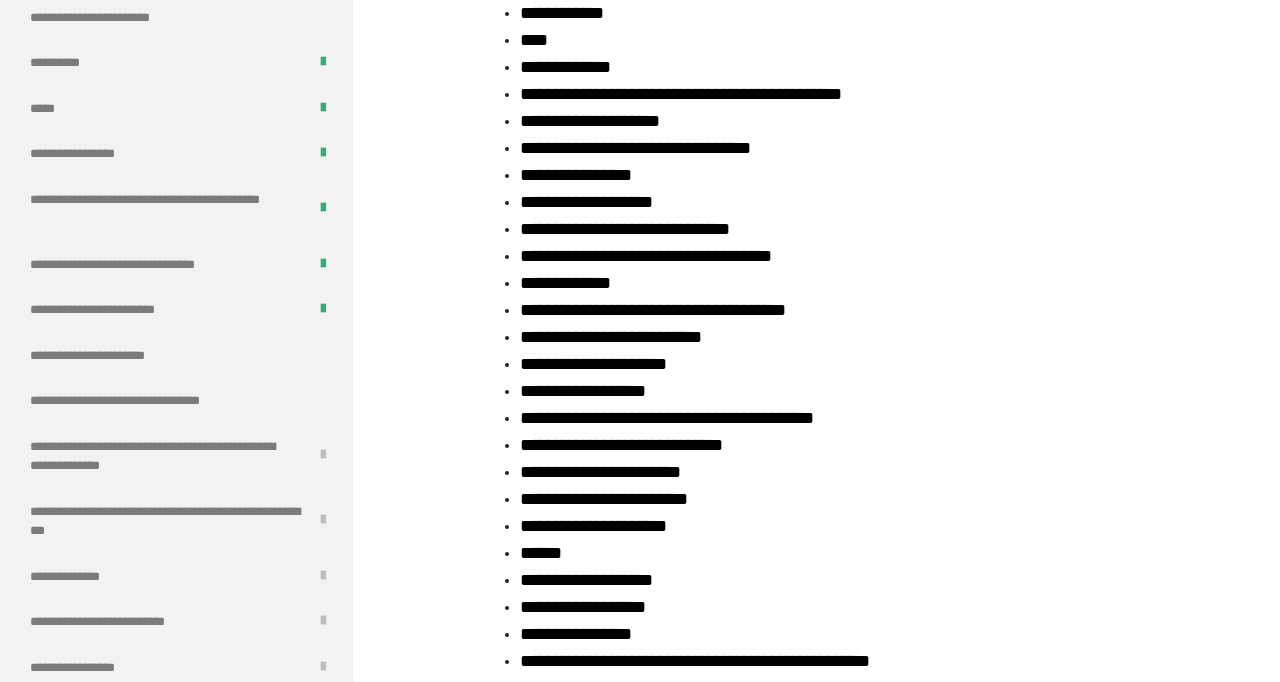click on "**********" at bounding box center (150, 401) 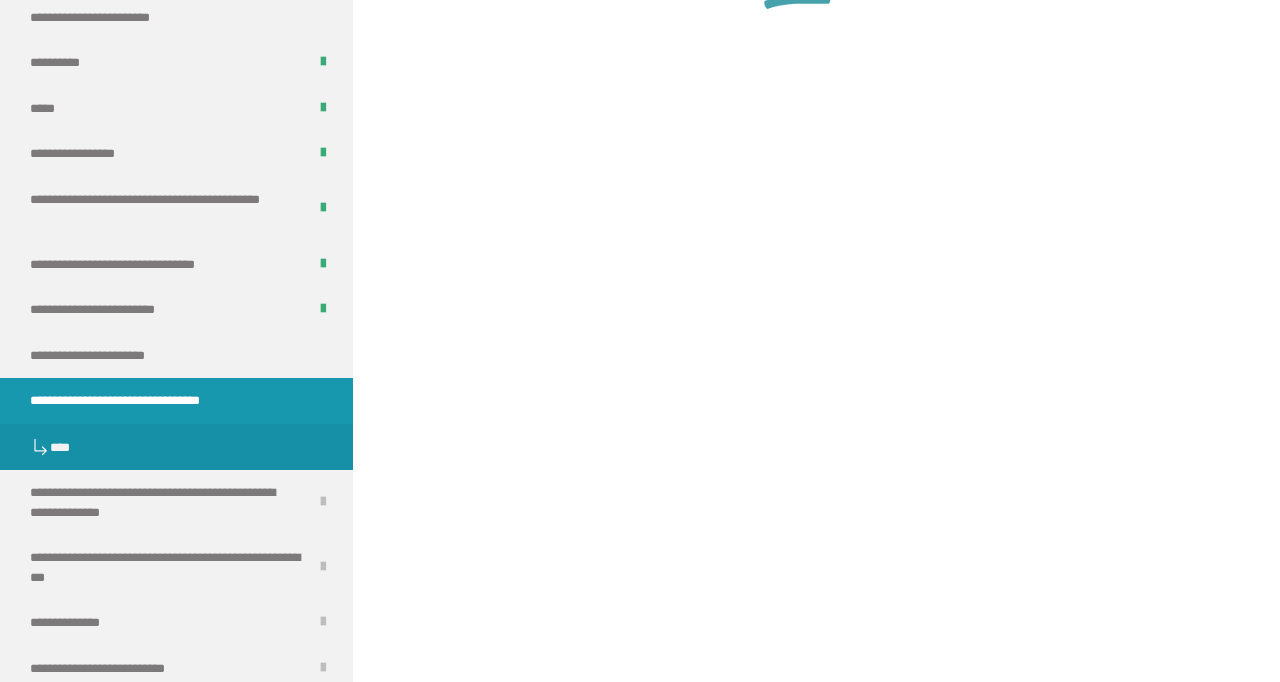 scroll, scrollTop: 1286, scrollLeft: 0, axis: vertical 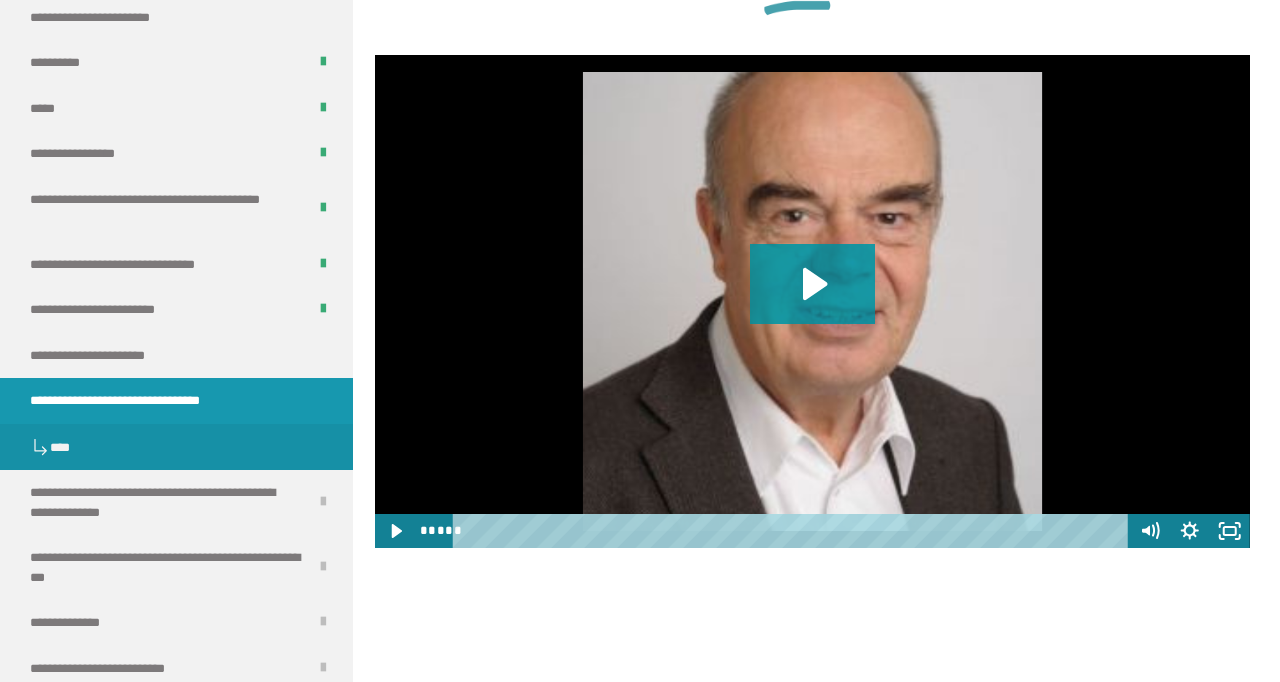 click 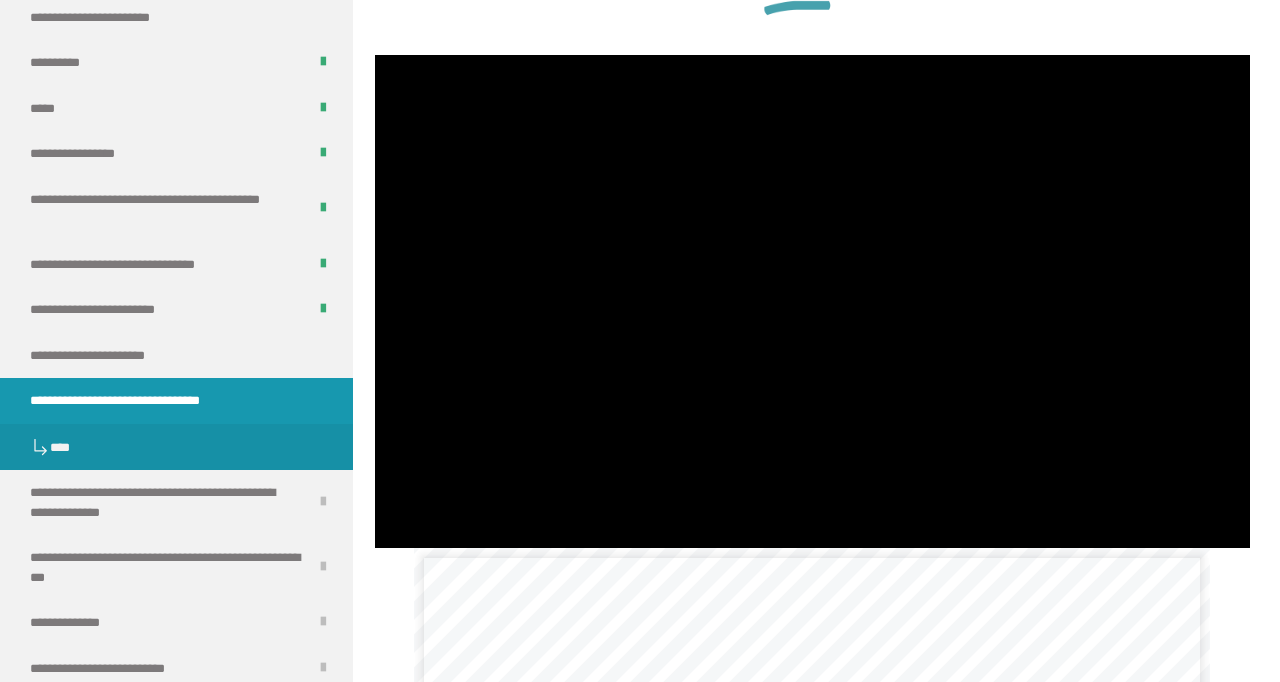 click at bounding box center (812, 301) 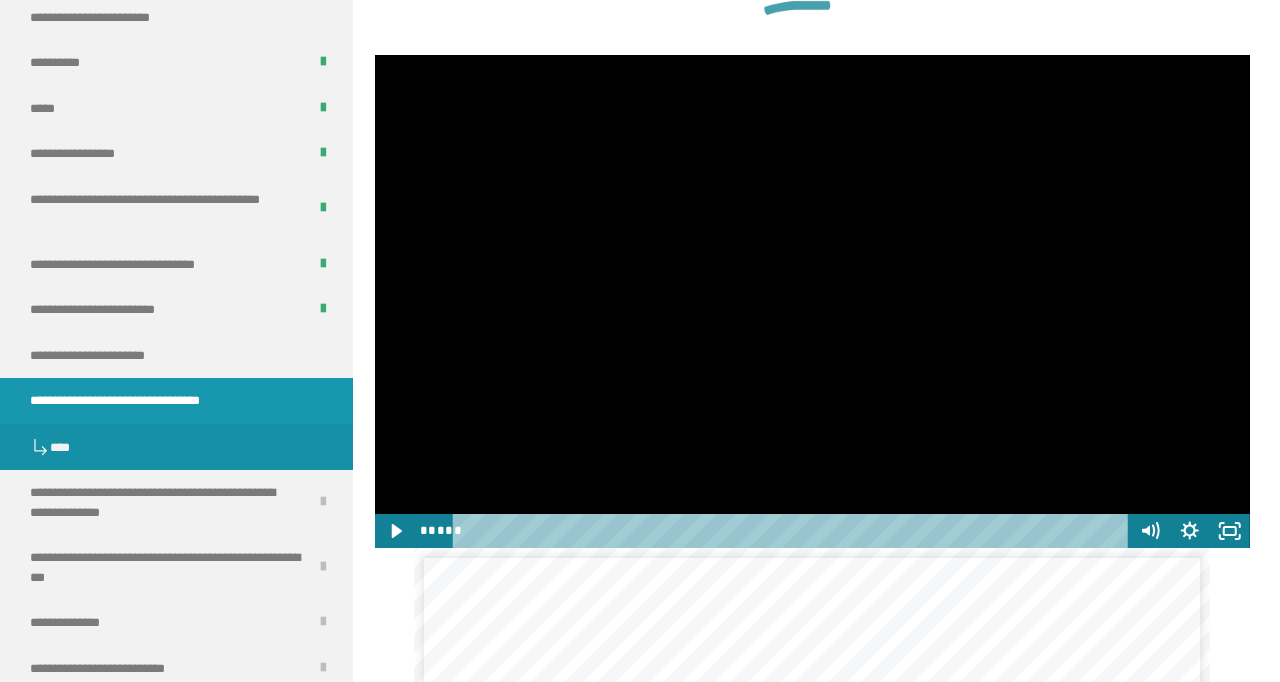 scroll, scrollTop: 26, scrollLeft: 0, axis: vertical 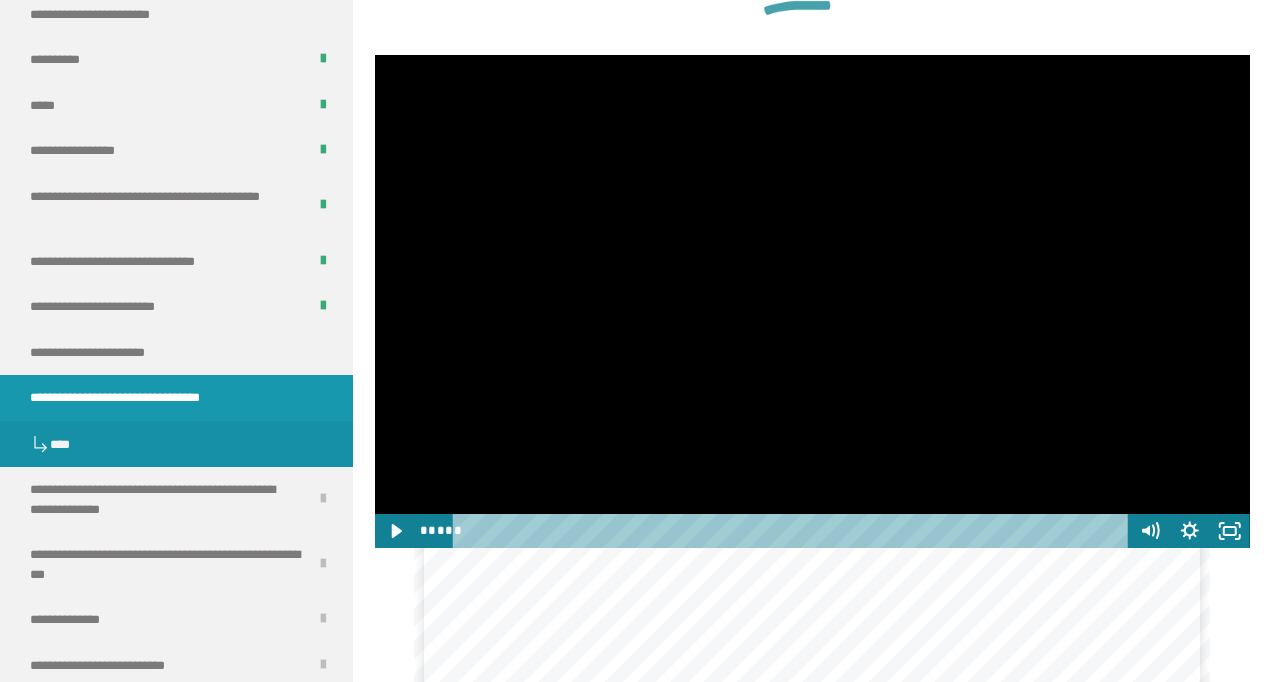 click at bounding box center (176, -684) 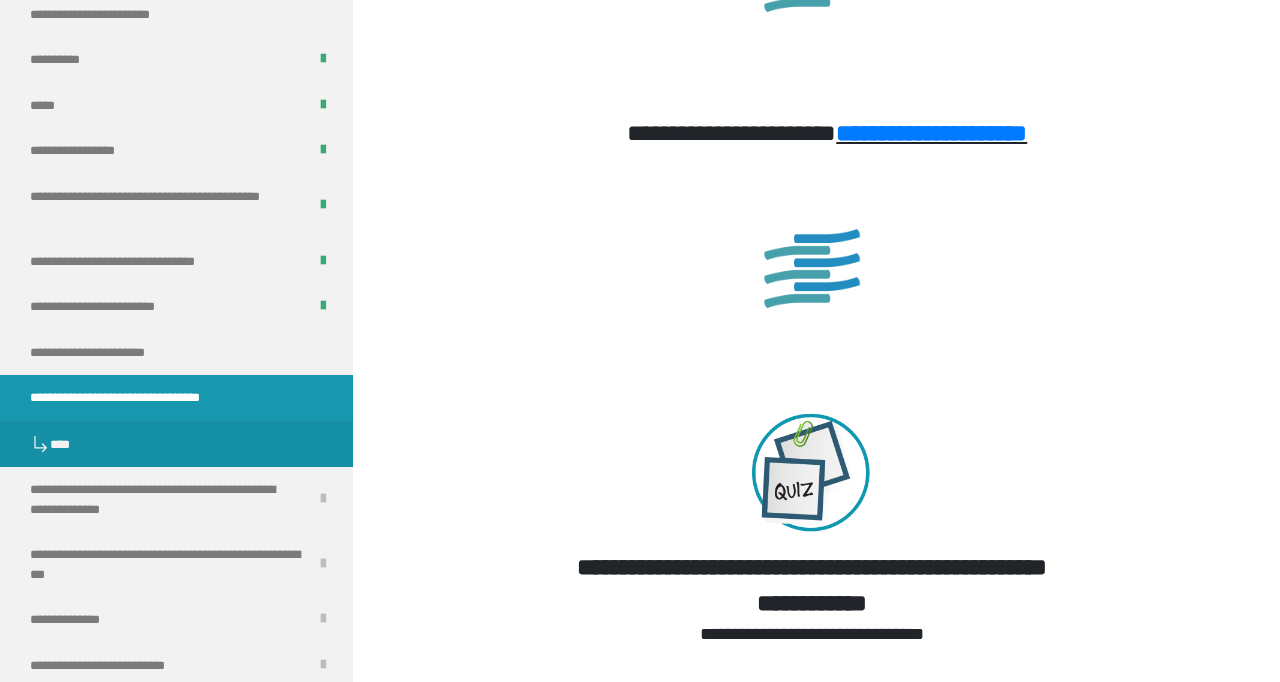 scroll, scrollTop: 2828, scrollLeft: 0, axis: vertical 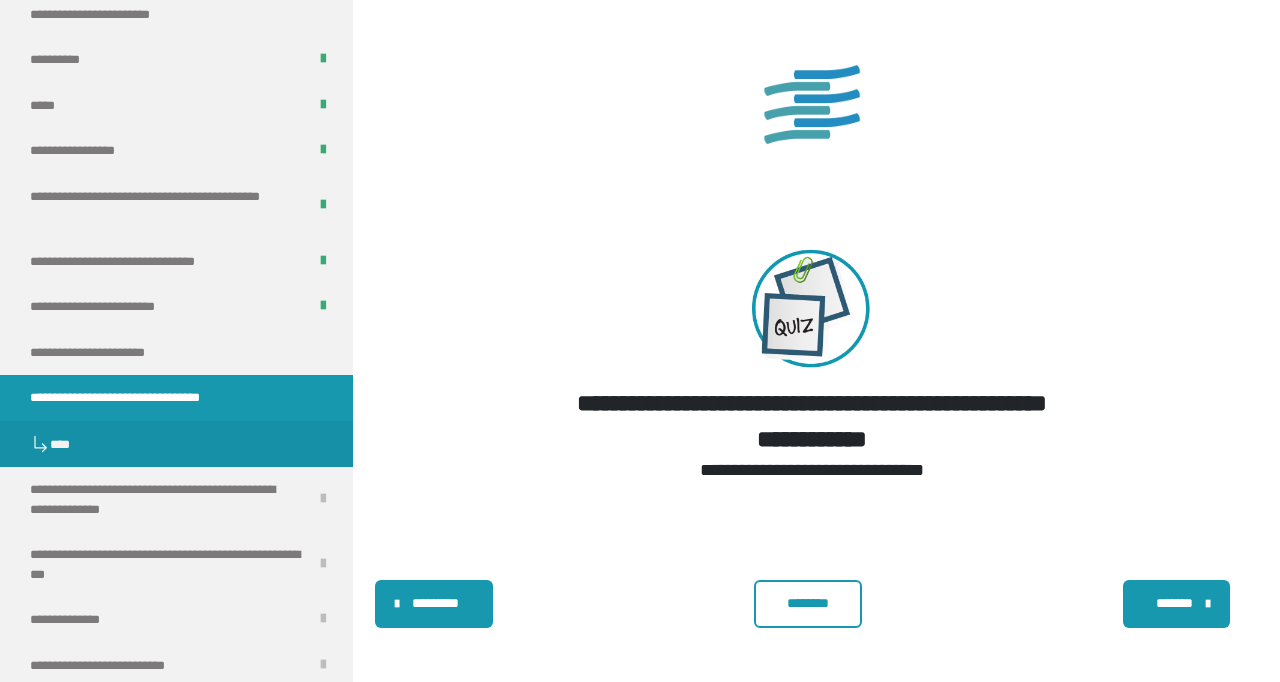 click on "********" at bounding box center (808, 604) 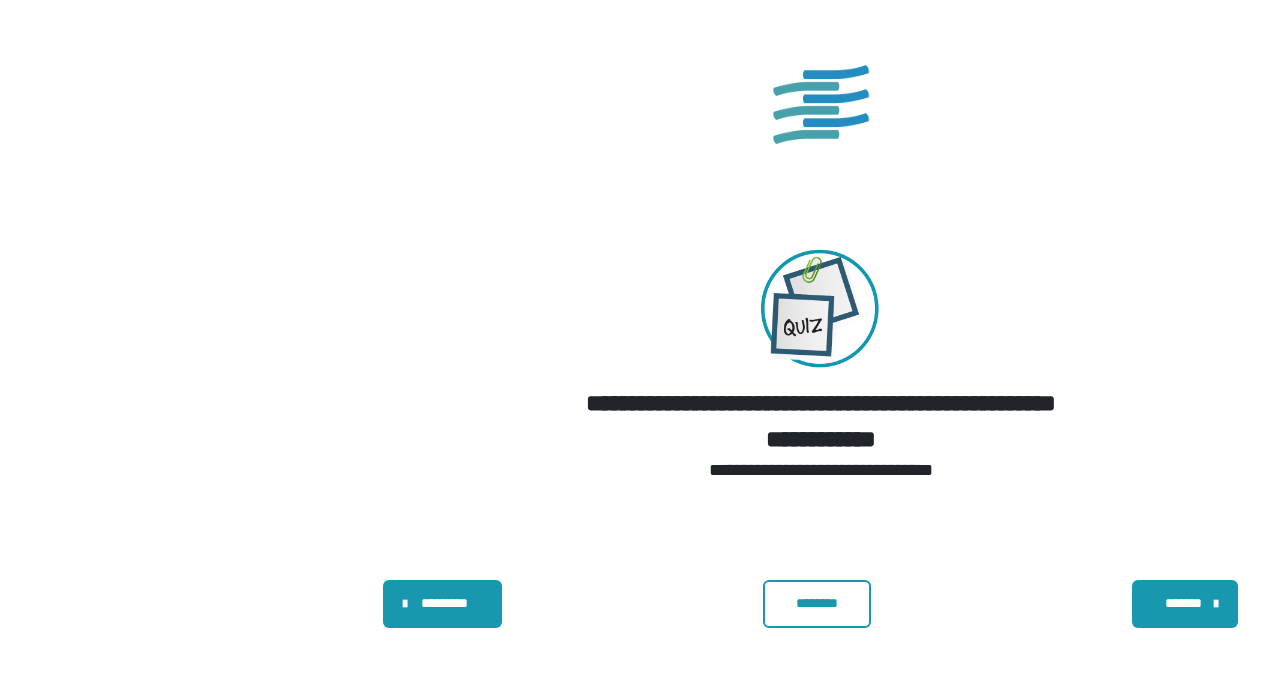 scroll, scrollTop: 0, scrollLeft: 0, axis: both 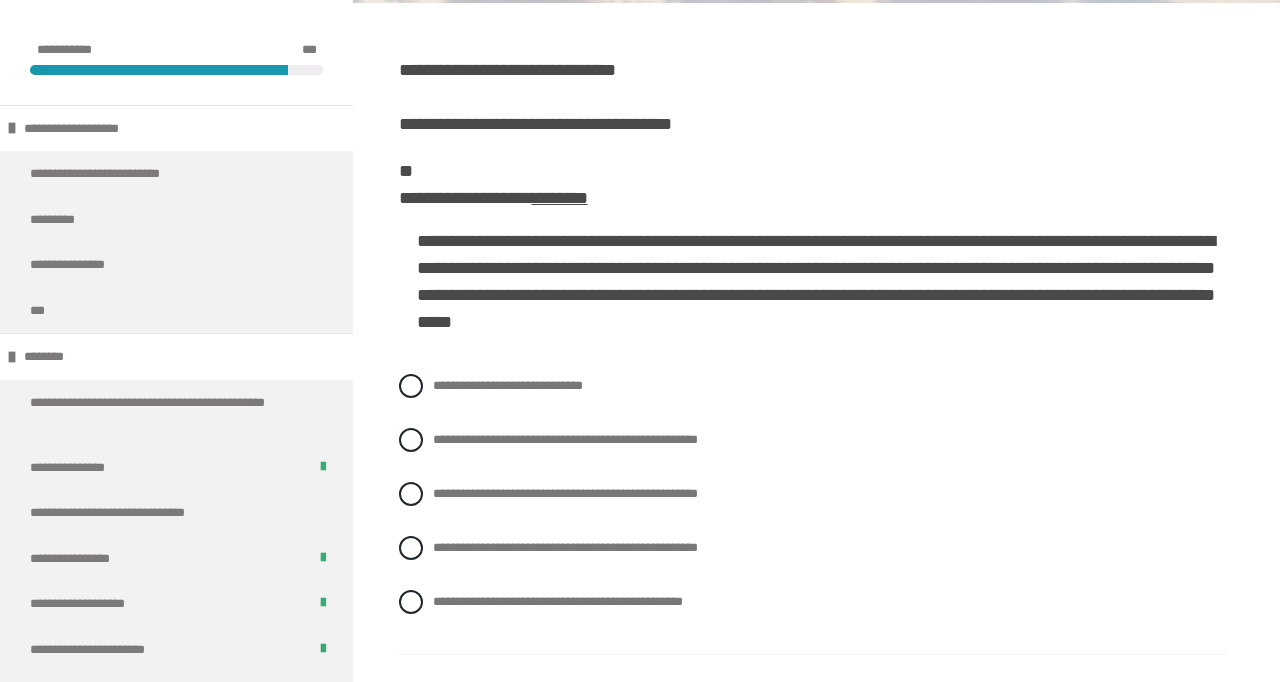click on "**********" at bounding box center (565, 493) 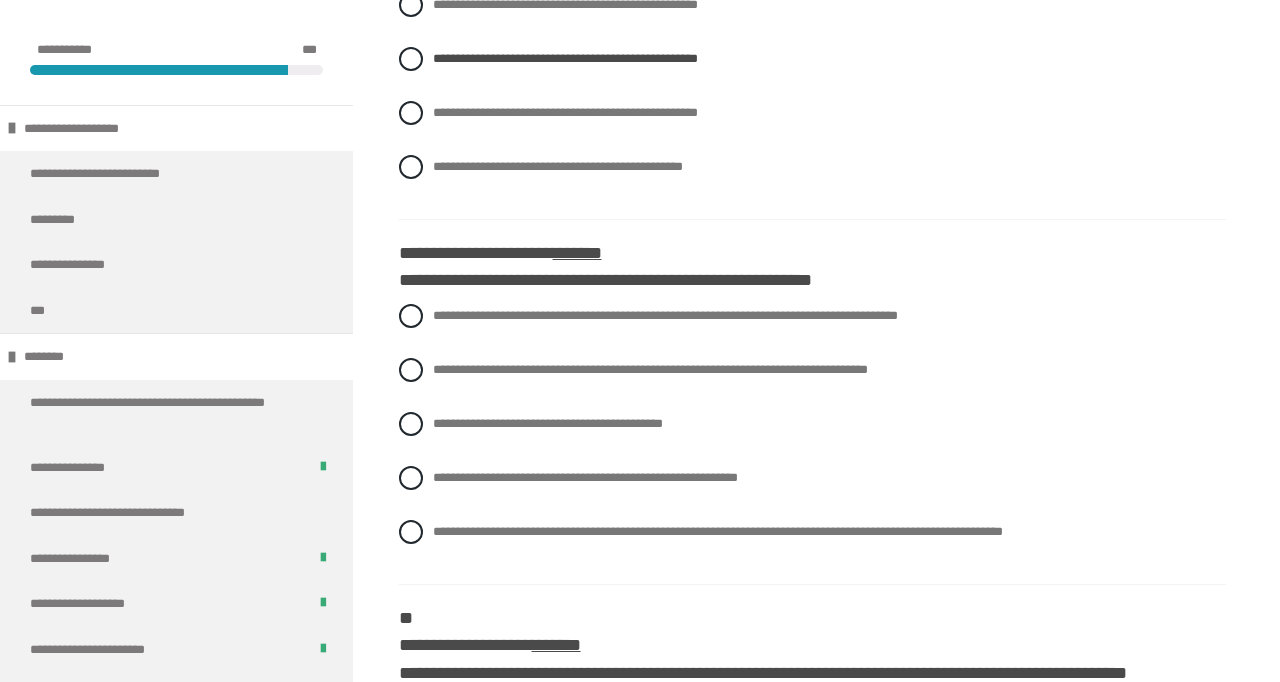 scroll, scrollTop: 882, scrollLeft: 0, axis: vertical 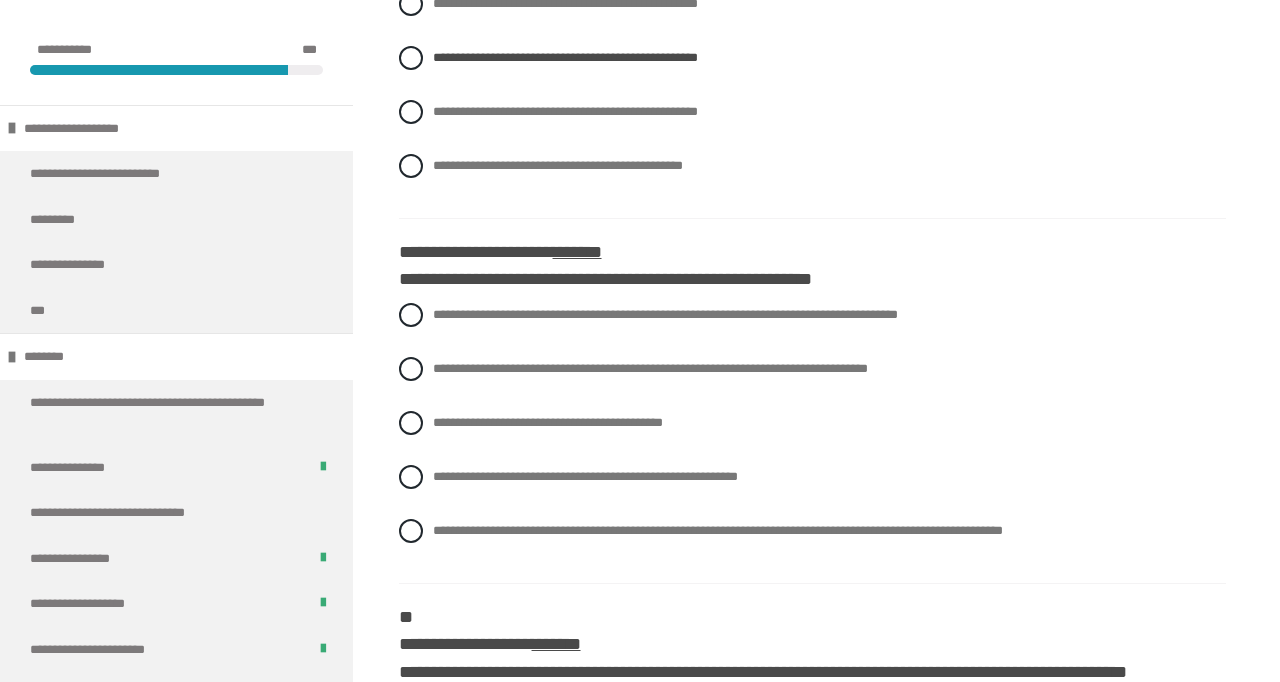 click on "**********" at bounding box center [812, 531] 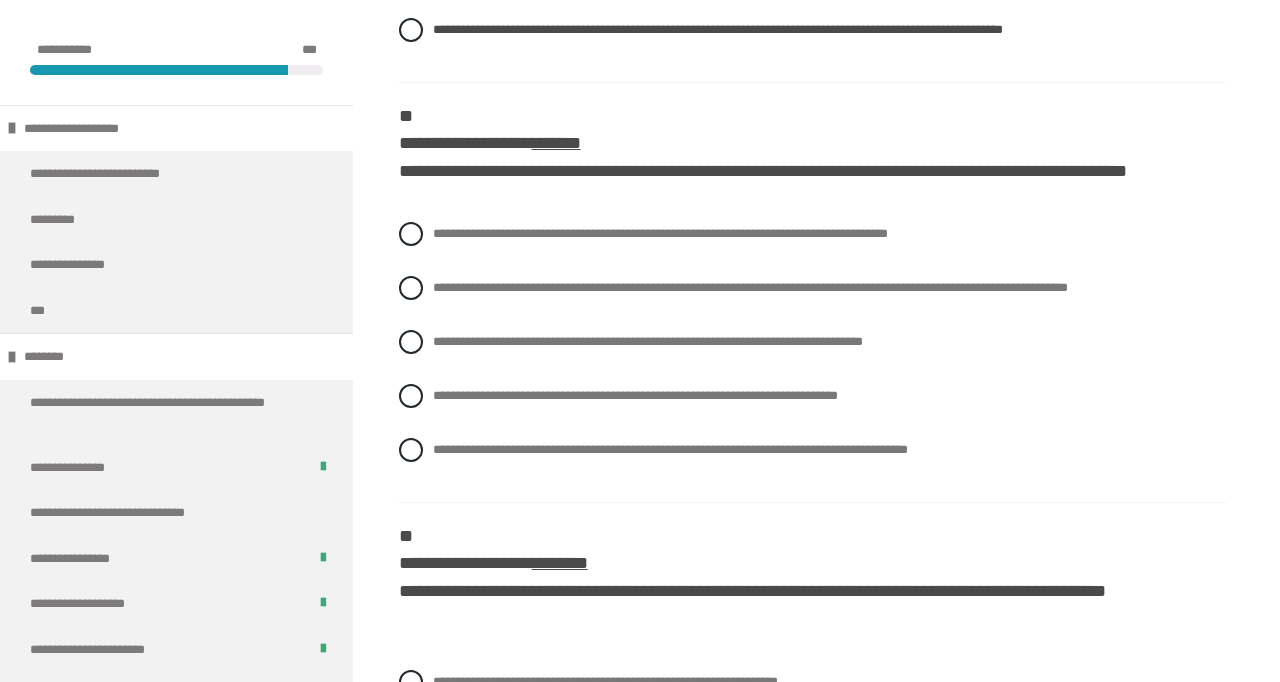 scroll, scrollTop: 1384, scrollLeft: 0, axis: vertical 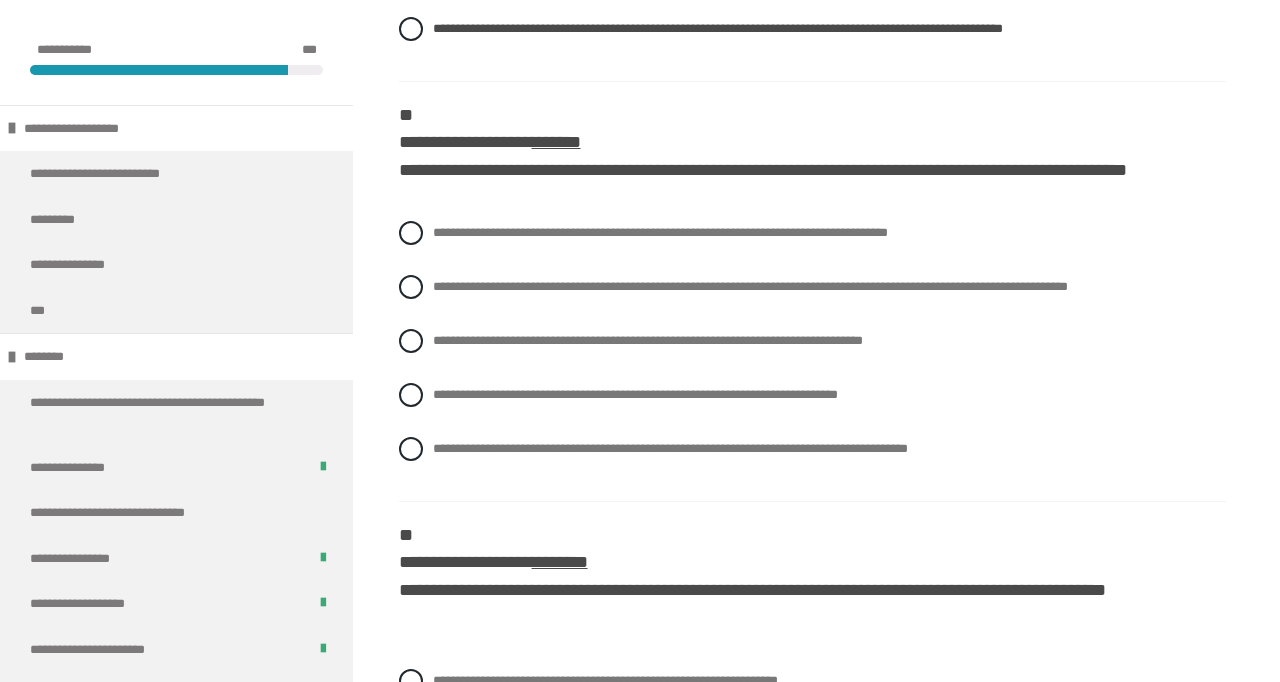 click on "**********" at bounding box center [648, 340] 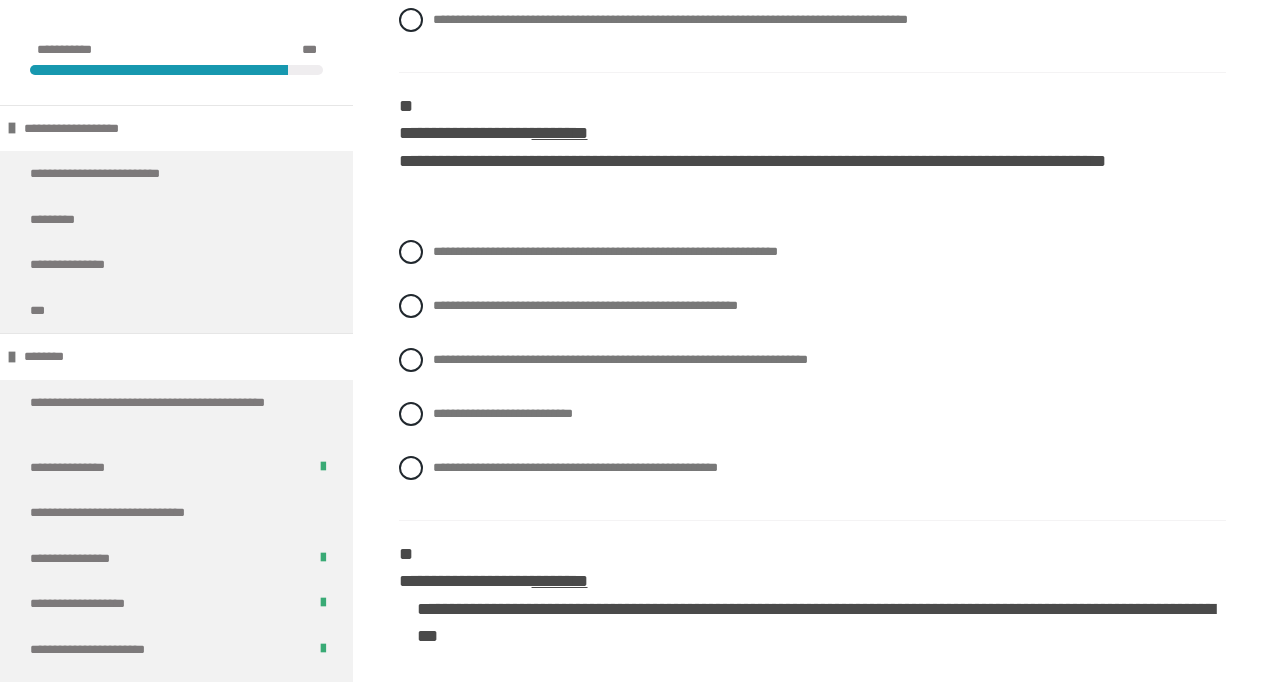 scroll, scrollTop: 1816, scrollLeft: 0, axis: vertical 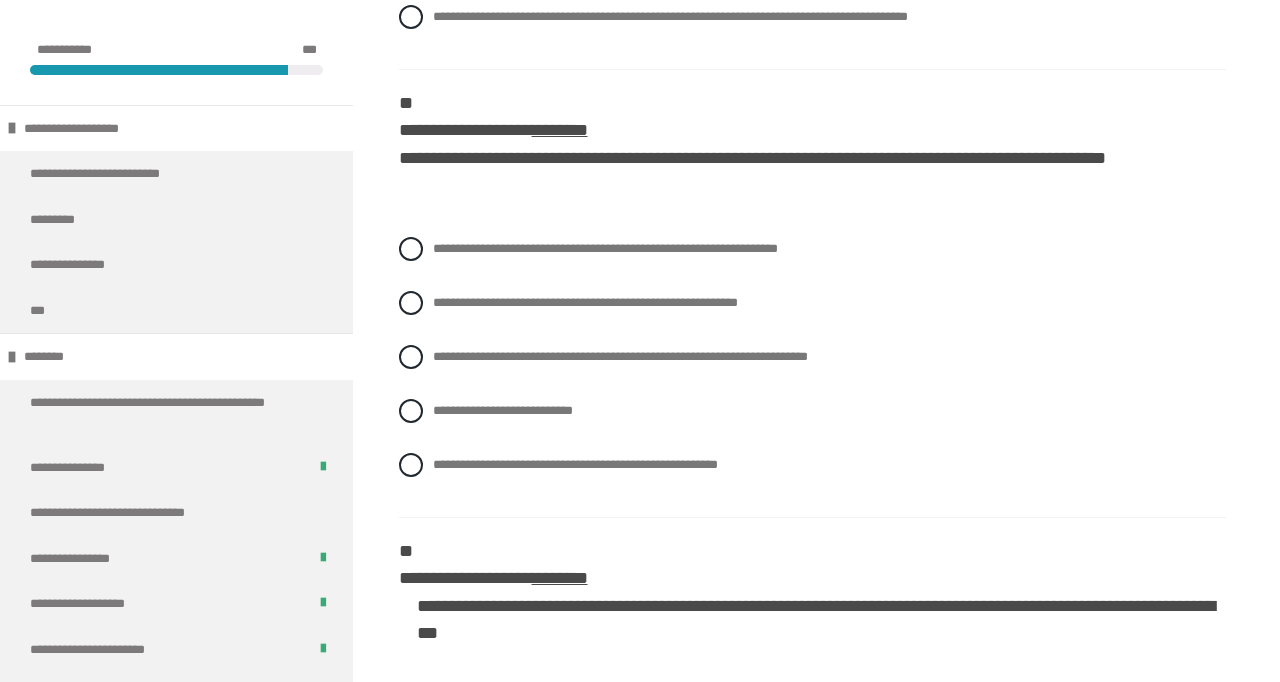 click on "**********" at bounding box center (503, 410) 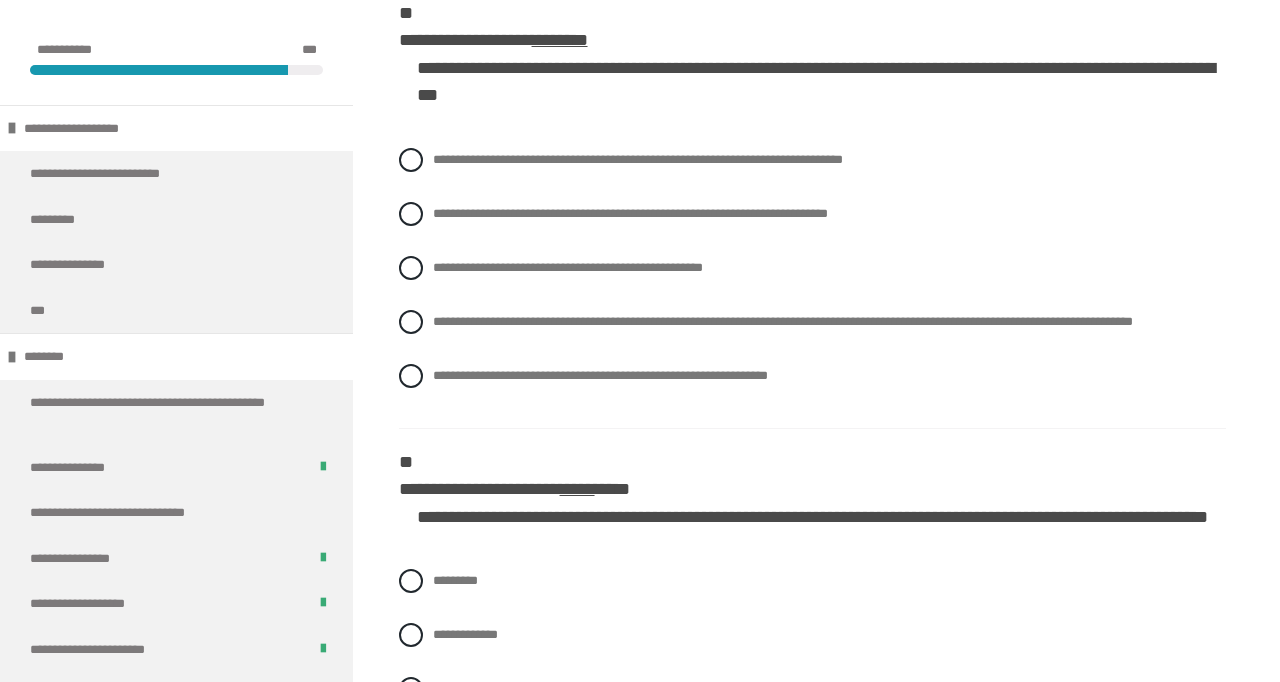 scroll, scrollTop: 2348, scrollLeft: 0, axis: vertical 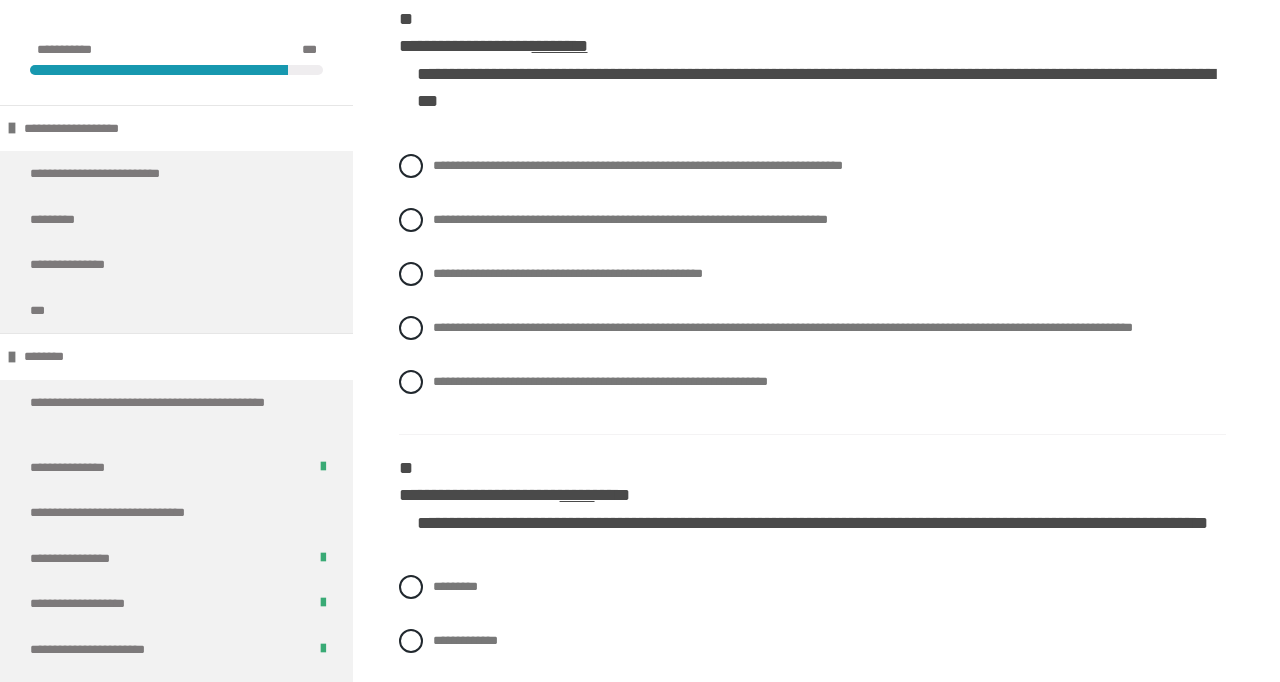 click on "**********" at bounding box center [630, 219] 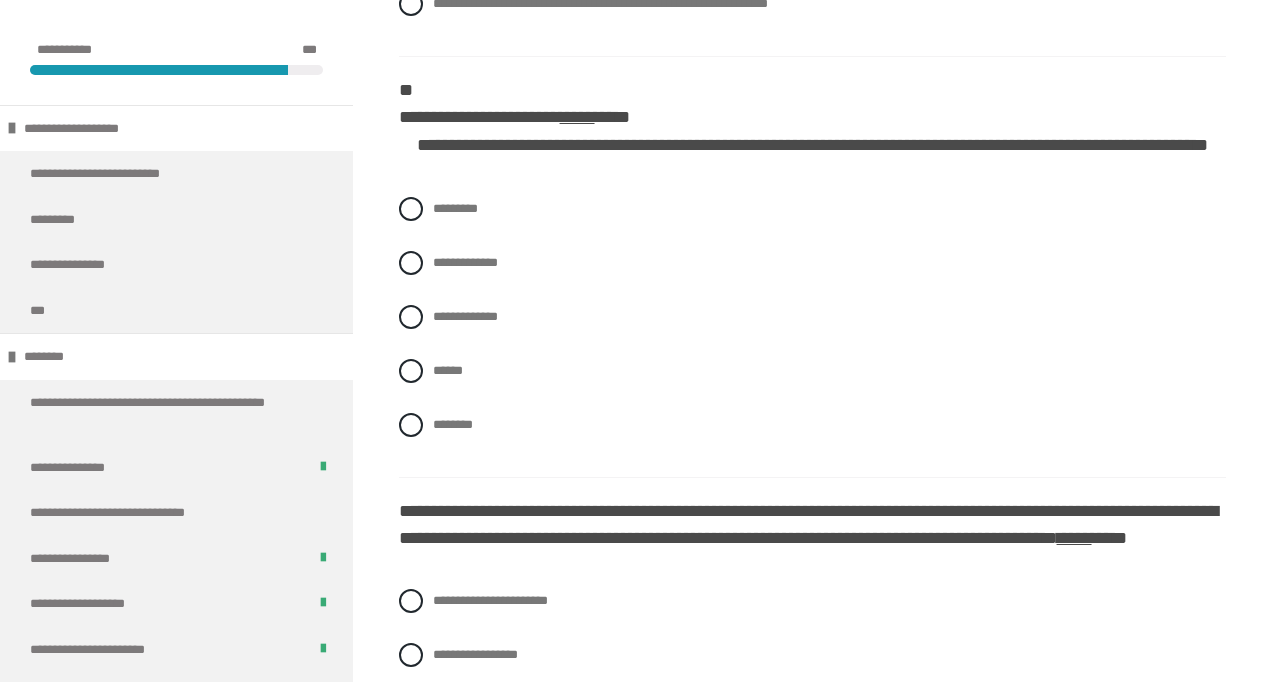 scroll, scrollTop: 2728, scrollLeft: 0, axis: vertical 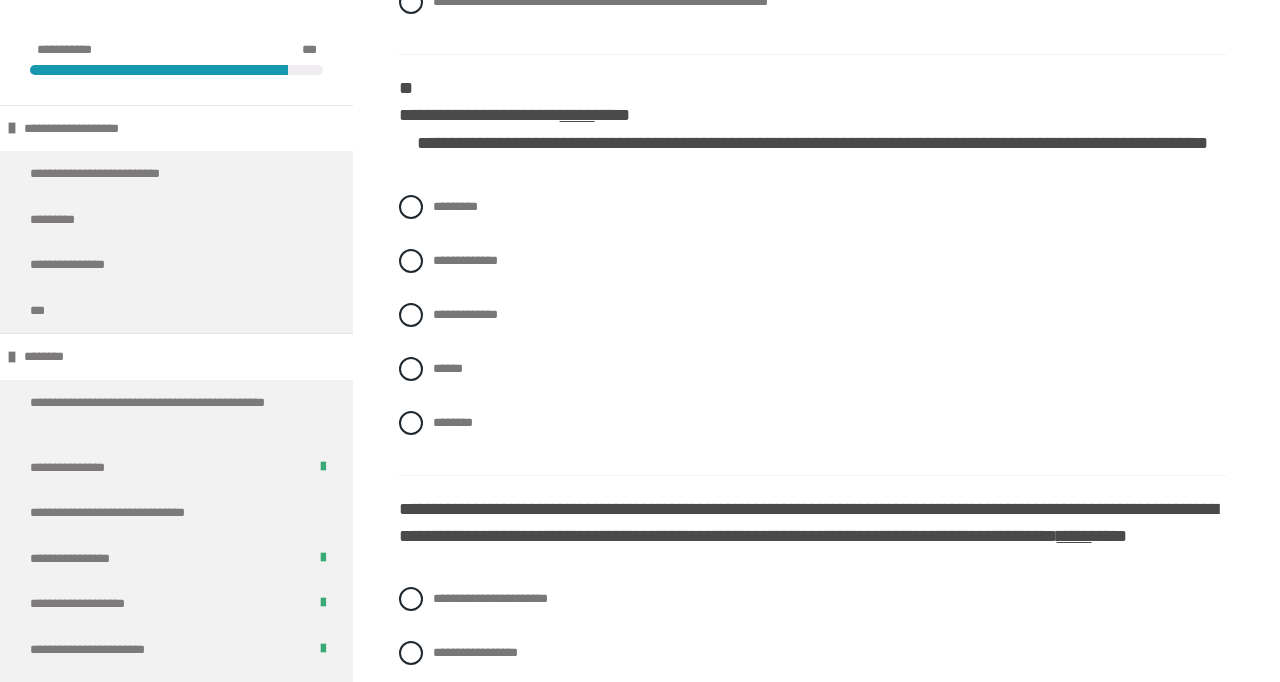 click on "********" at bounding box center [453, 422] 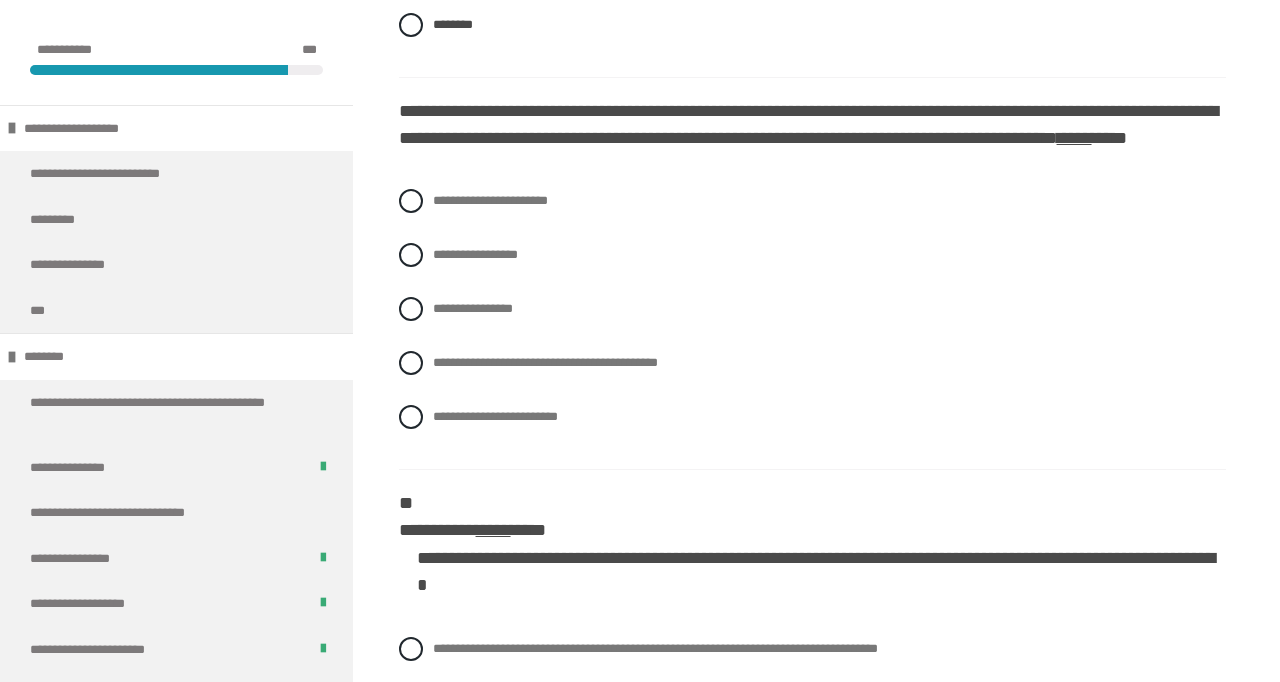 scroll, scrollTop: 3127, scrollLeft: 0, axis: vertical 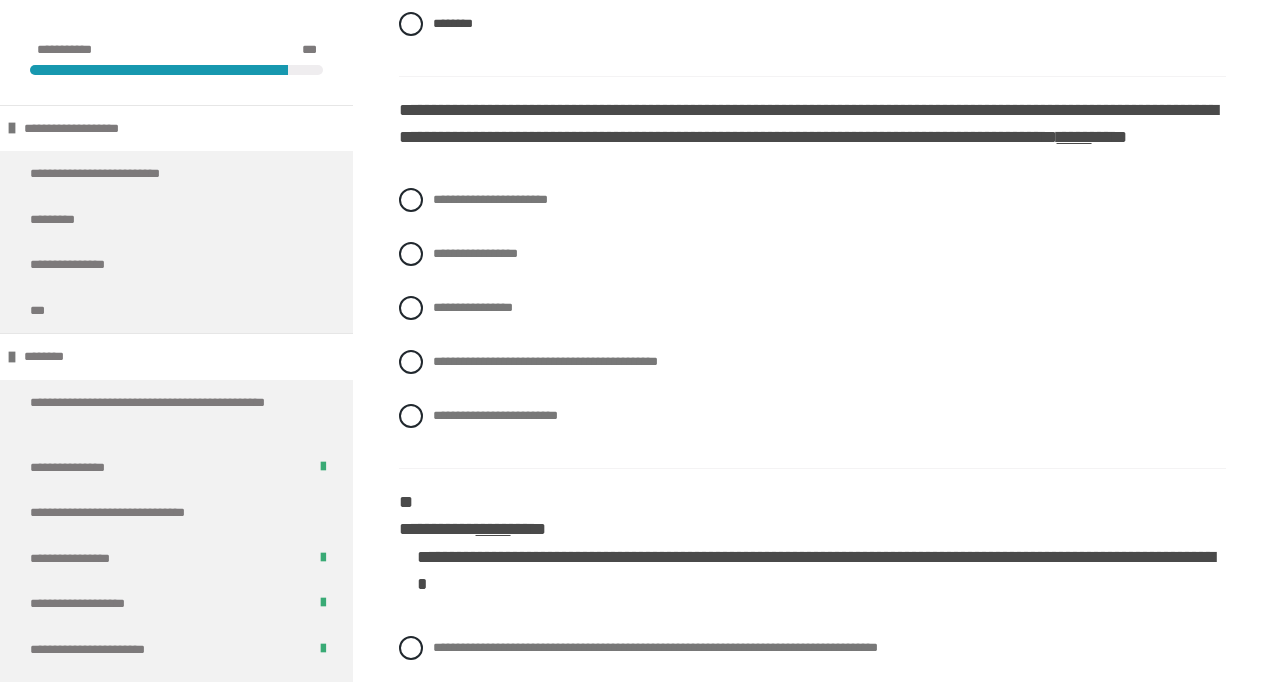 click on "**********" at bounding box center [812, 308] 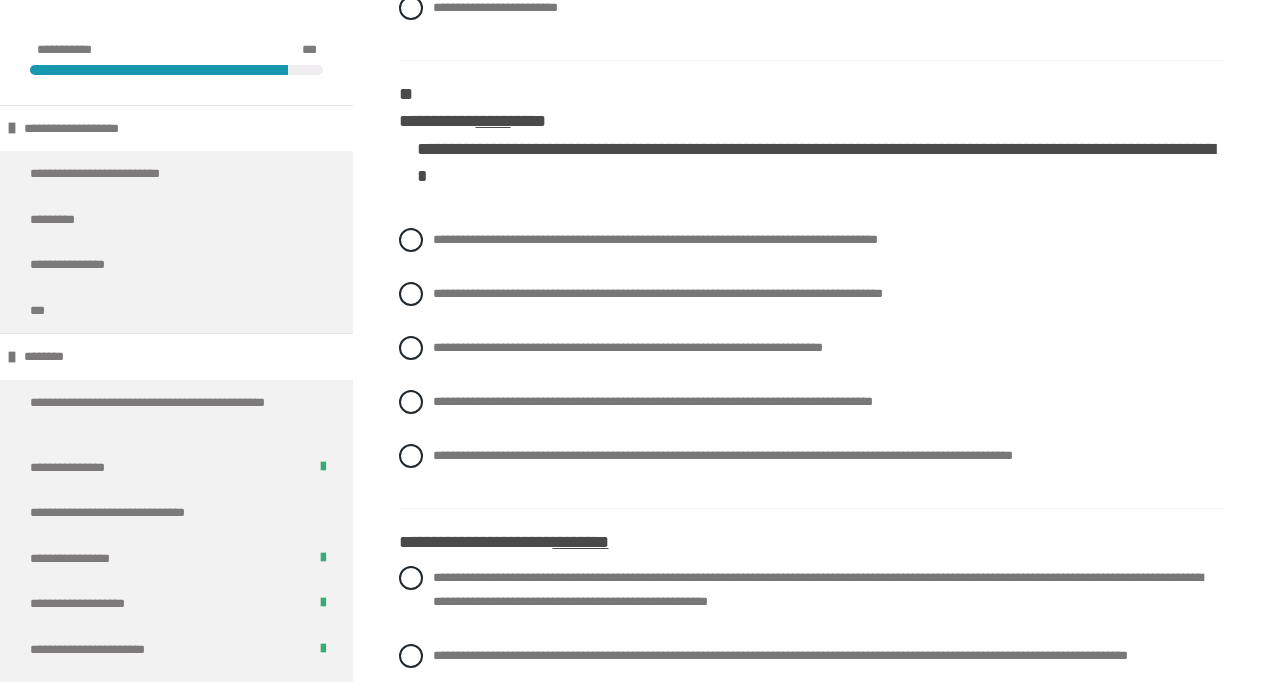 scroll, scrollTop: 3536, scrollLeft: 0, axis: vertical 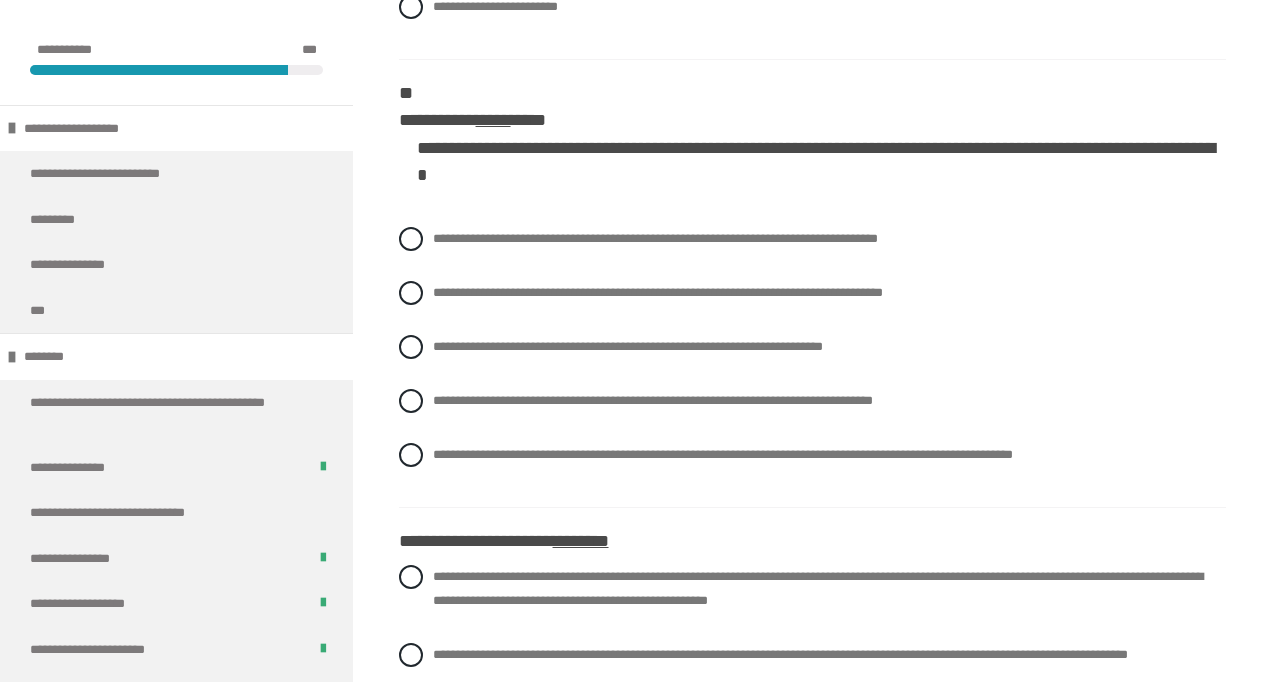 click on "**********" at bounding box center (653, 400) 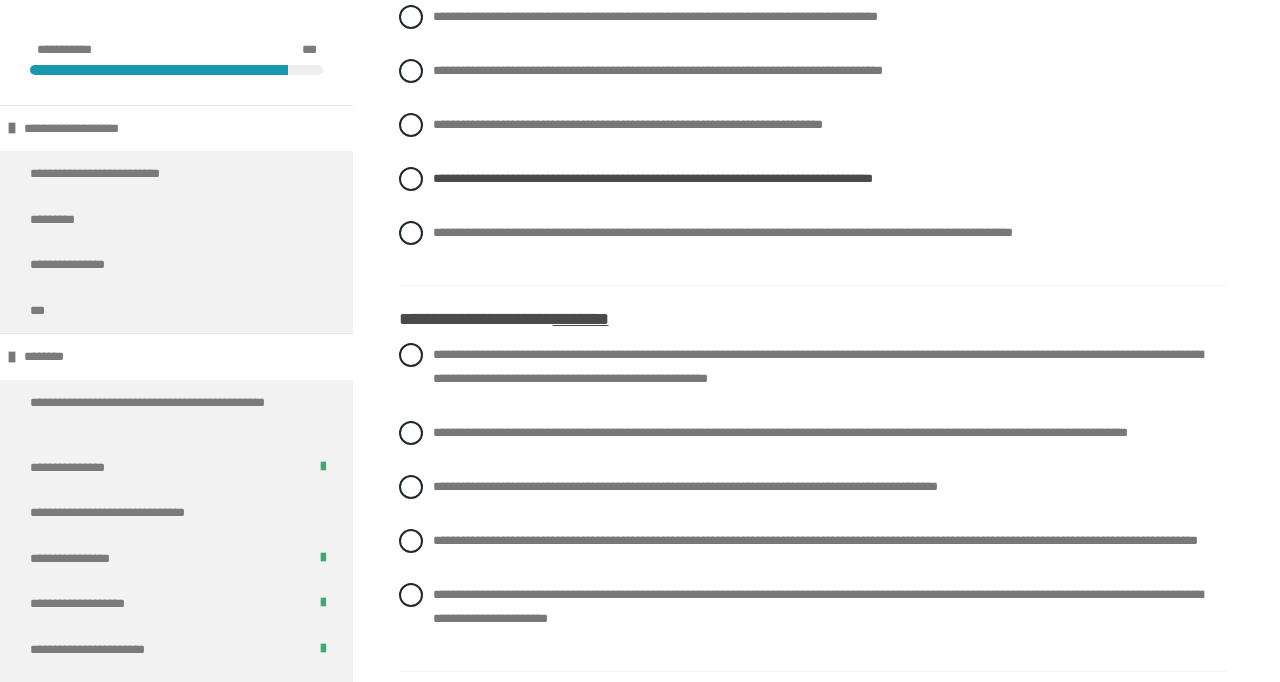 scroll, scrollTop: 3759, scrollLeft: 0, axis: vertical 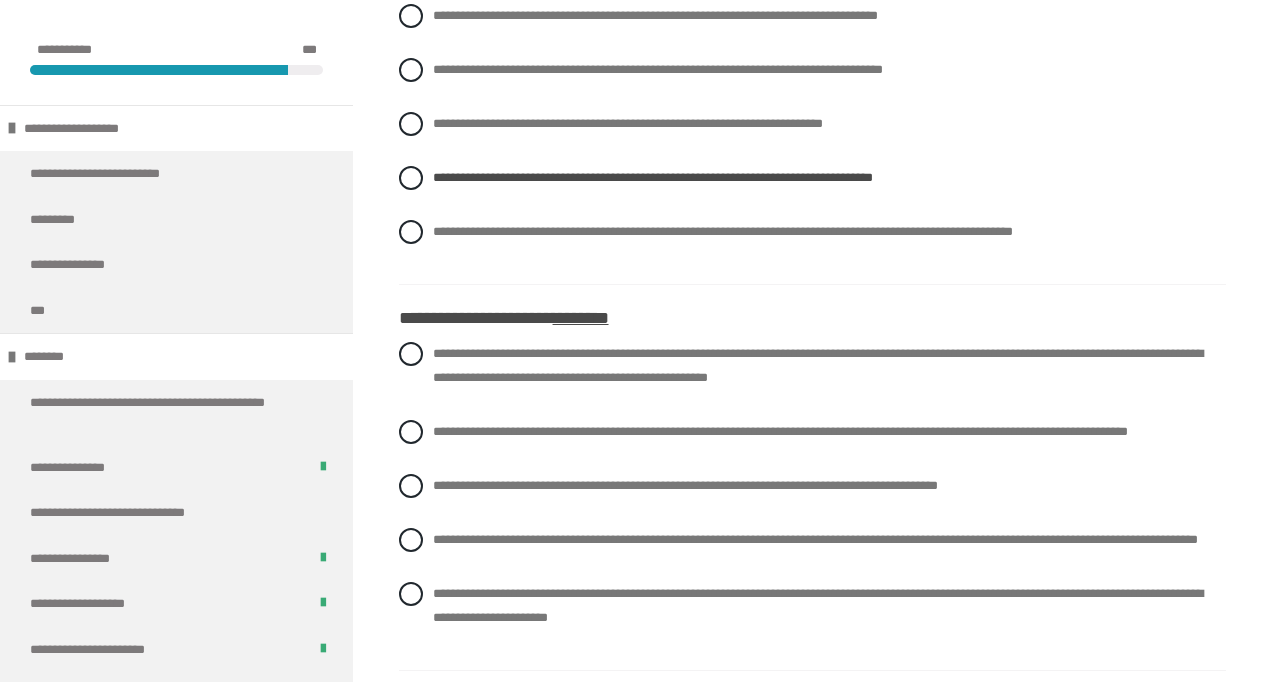 click on "**********" at bounding box center [812, 139] 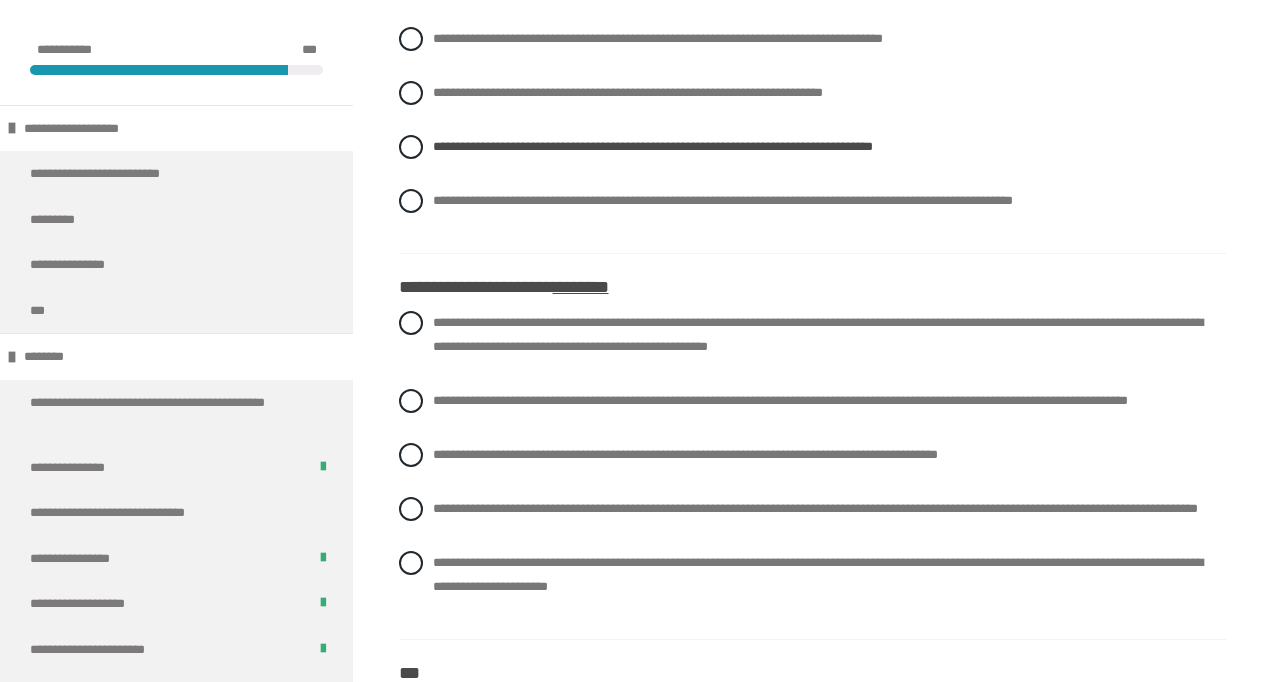 click on "**********" at bounding box center (812, 201) 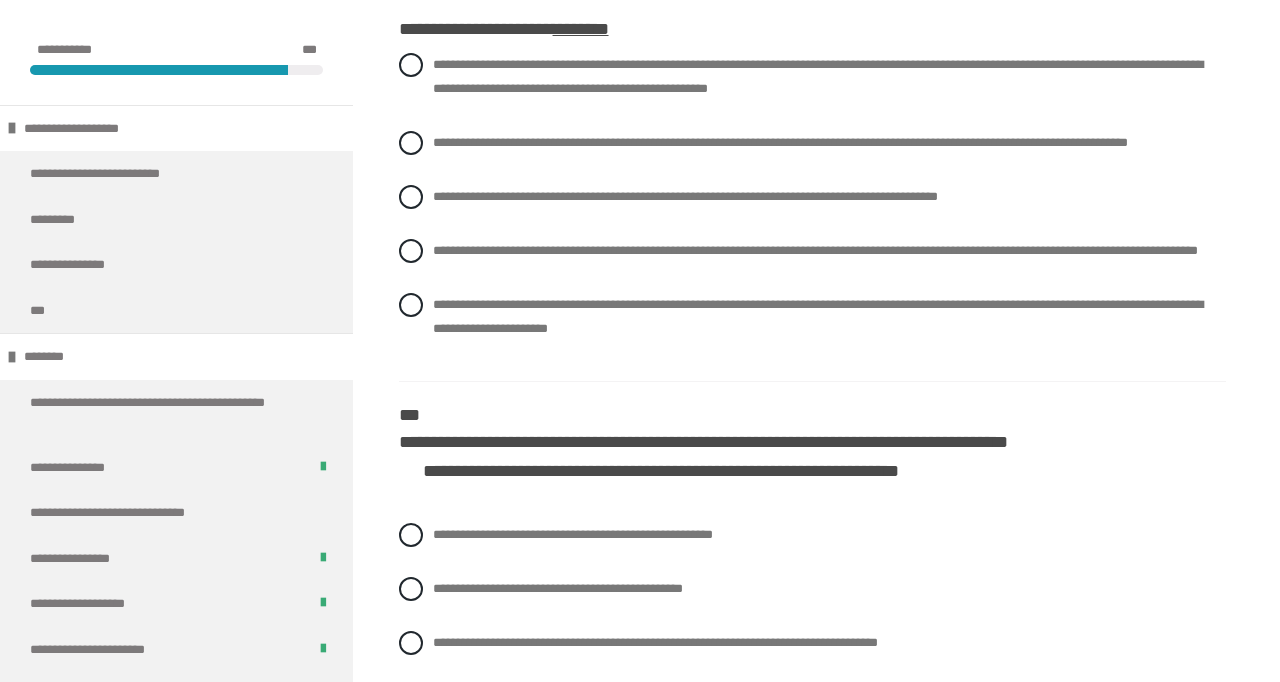 scroll, scrollTop: 4049, scrollLeft: 0, axis: vertical 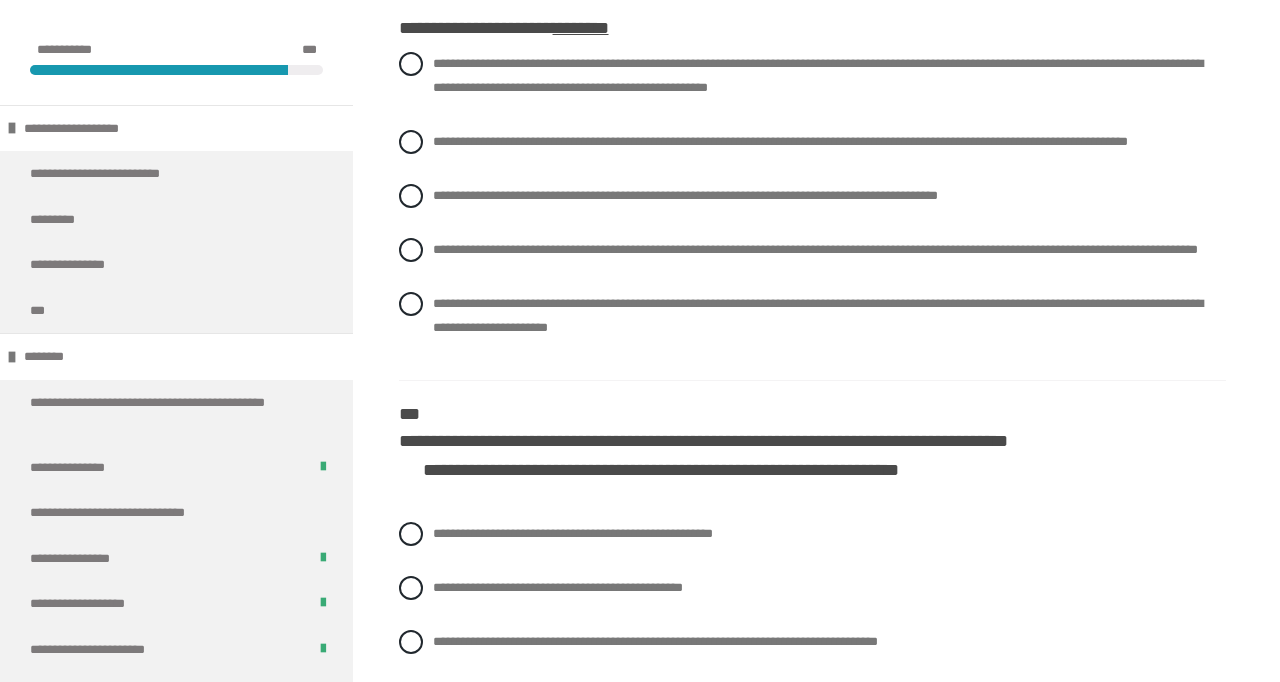 click on "**********" at bounding box center [818, 75] 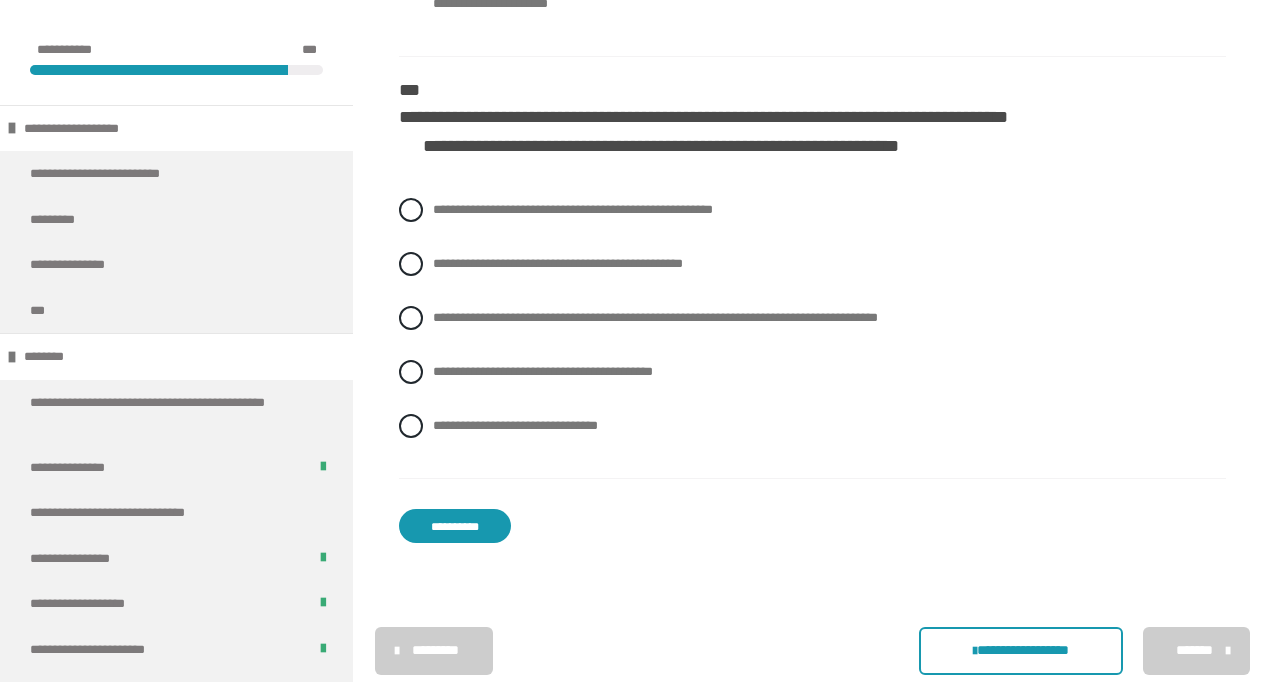 scroll, scrollTop: 4377, scrollLeft: 0, axis: vertical 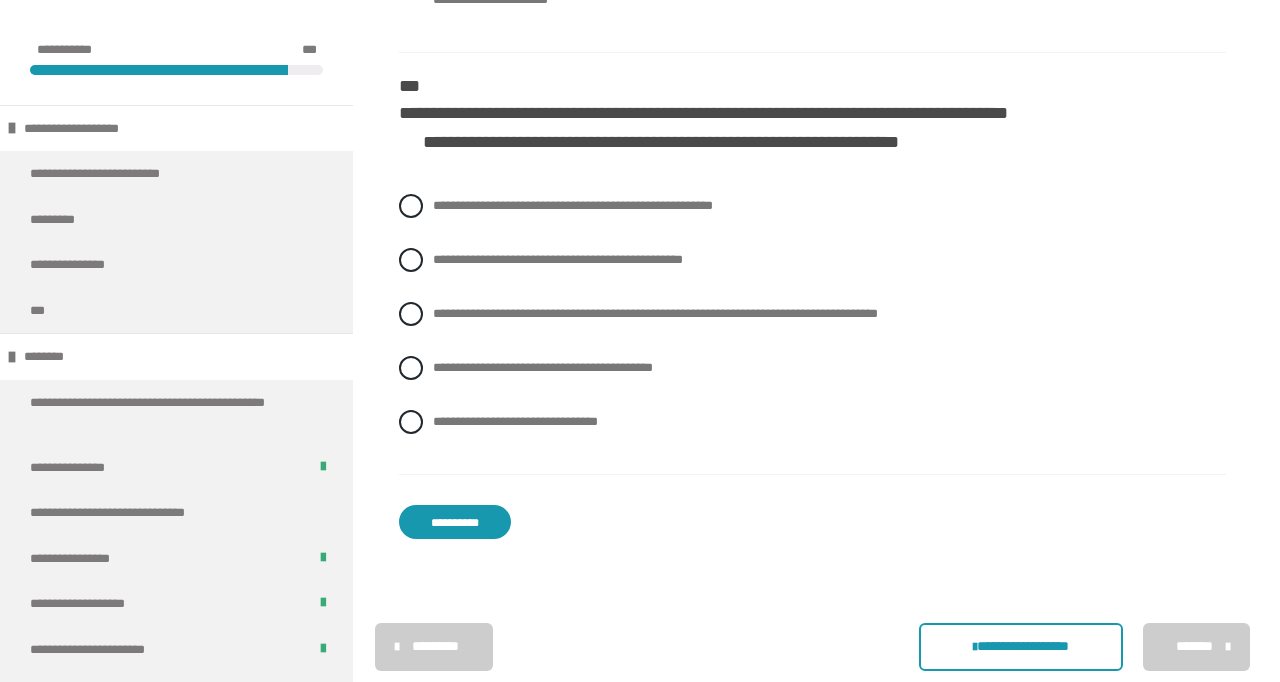 click on "**********" at bounding box center [655, 313] 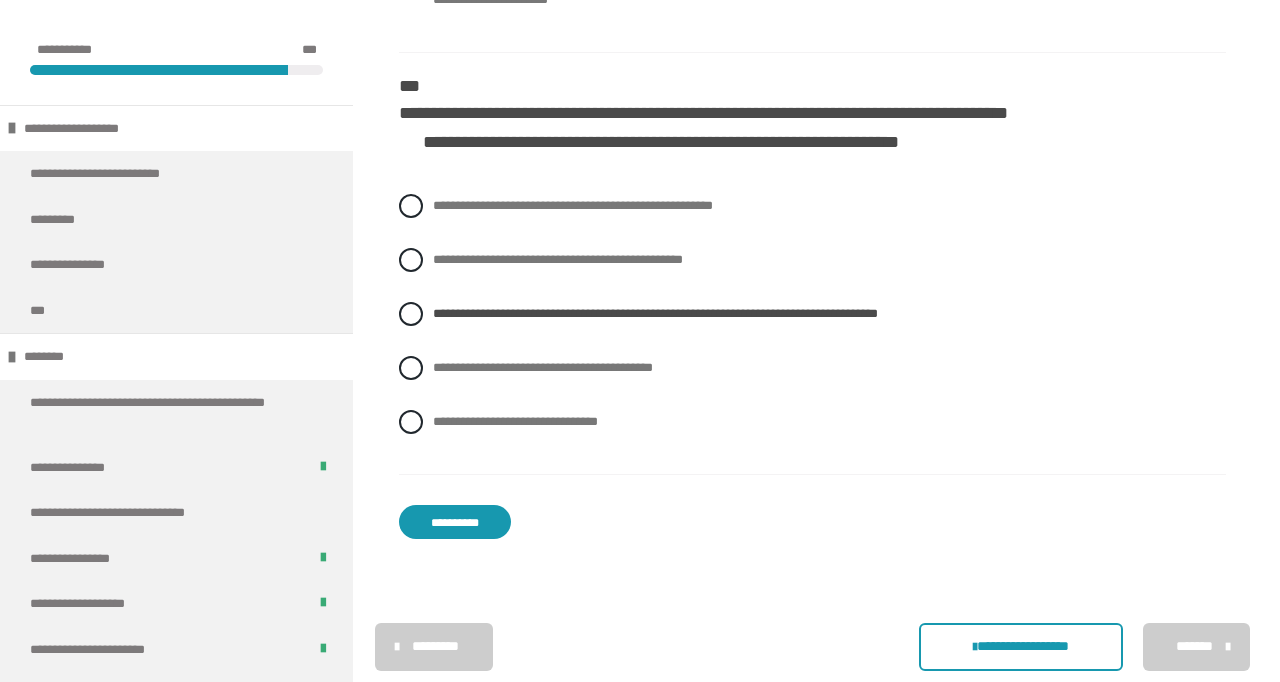 click on "**********" at bounding box center (455, 522) 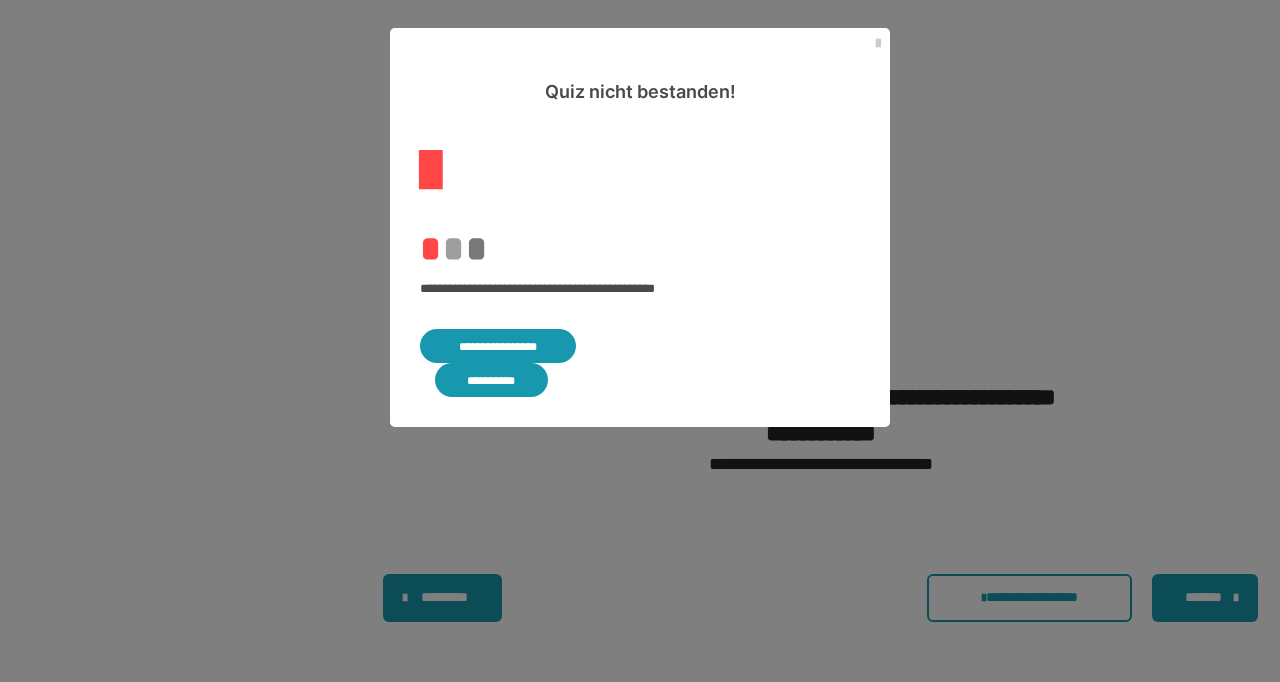 scroll, scrollTop: 2561, scrollLeft: 0, axis: vertical 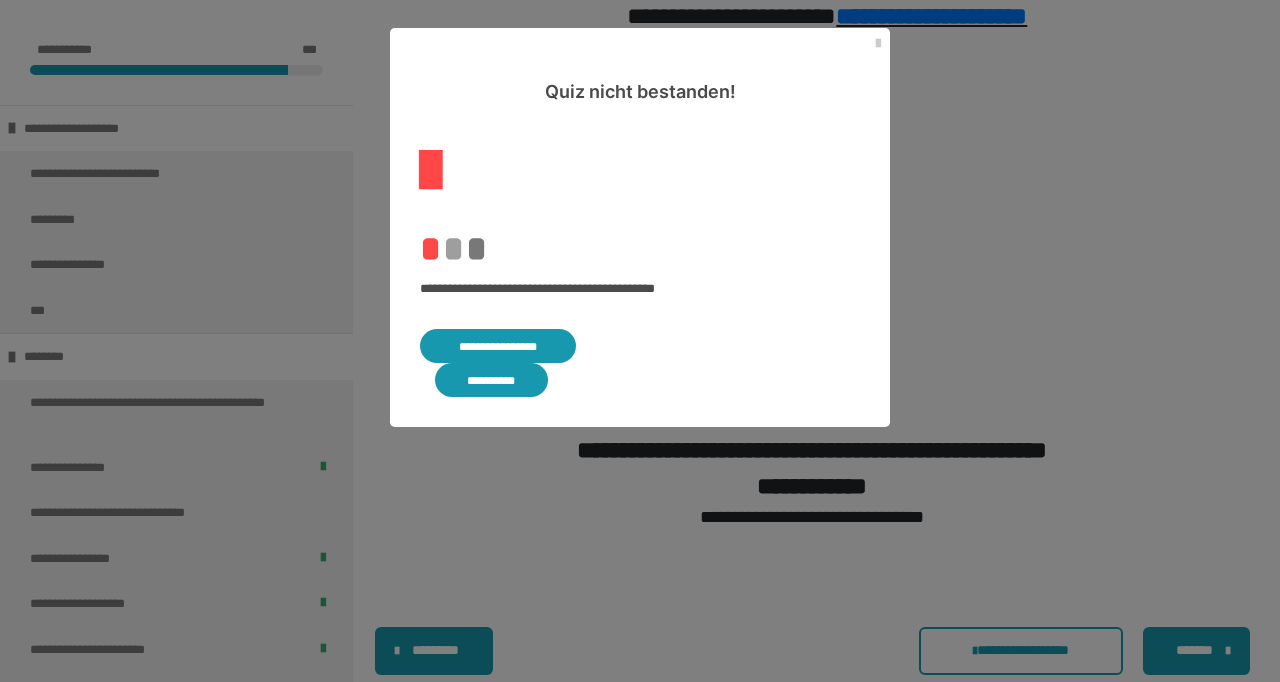 click on "**********" at bounding box center (498, 346) 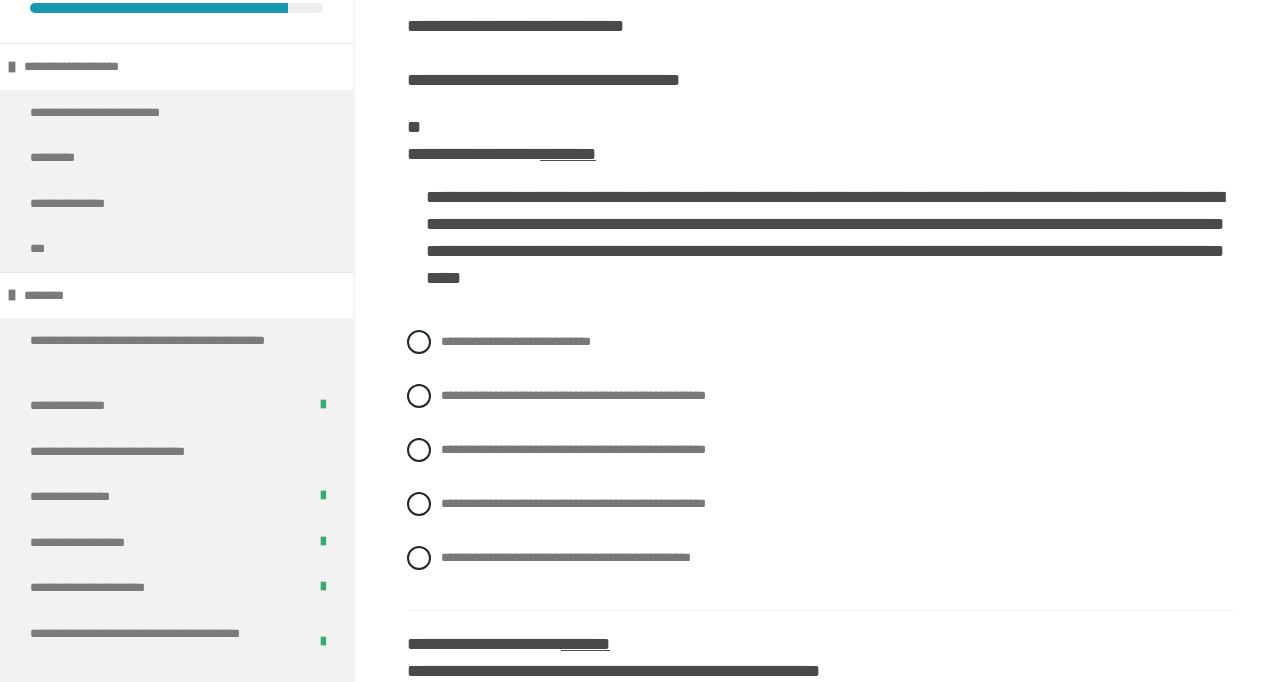 scroll, scrollTop: 418, scrollLeft: 0, axis: vertical 